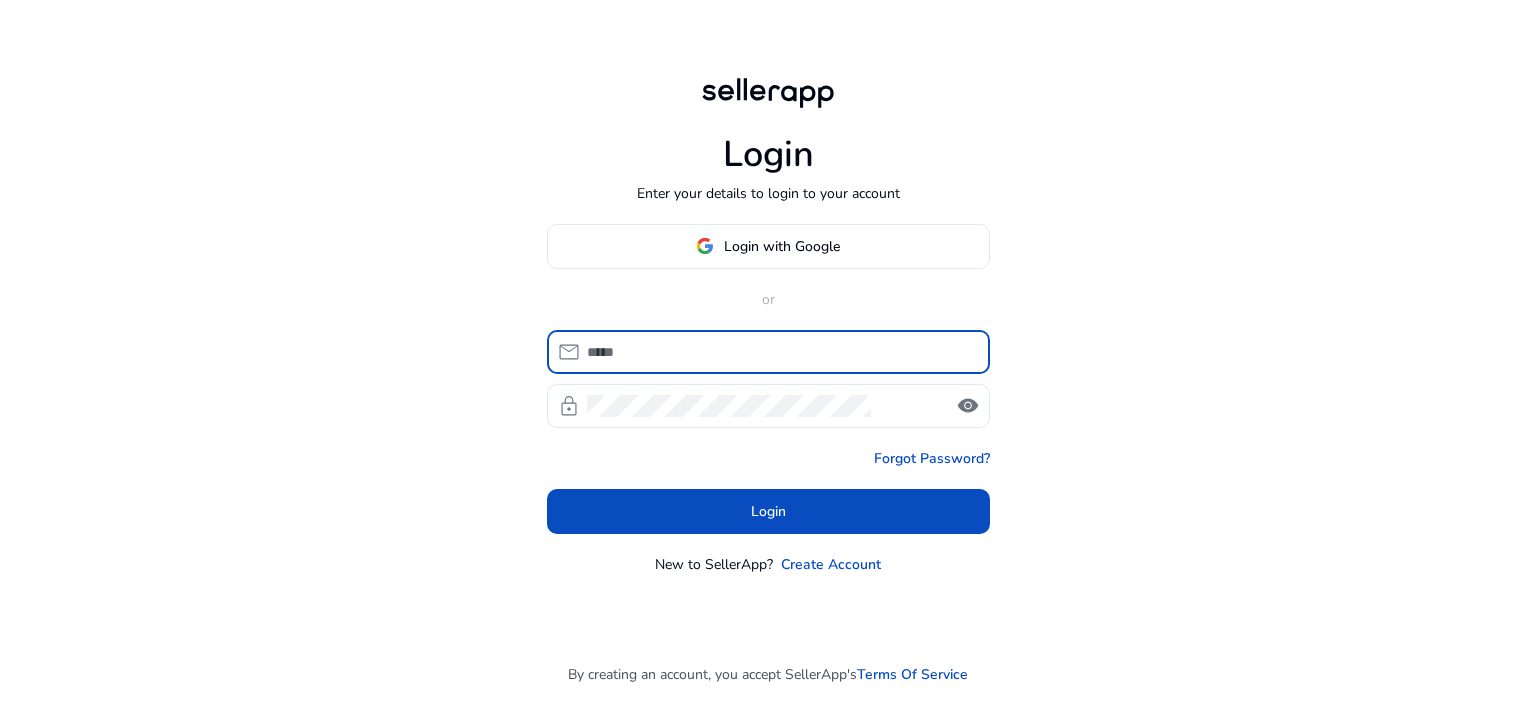 scroll, scrollTop: 0, scrollLeft: 0, axis: both 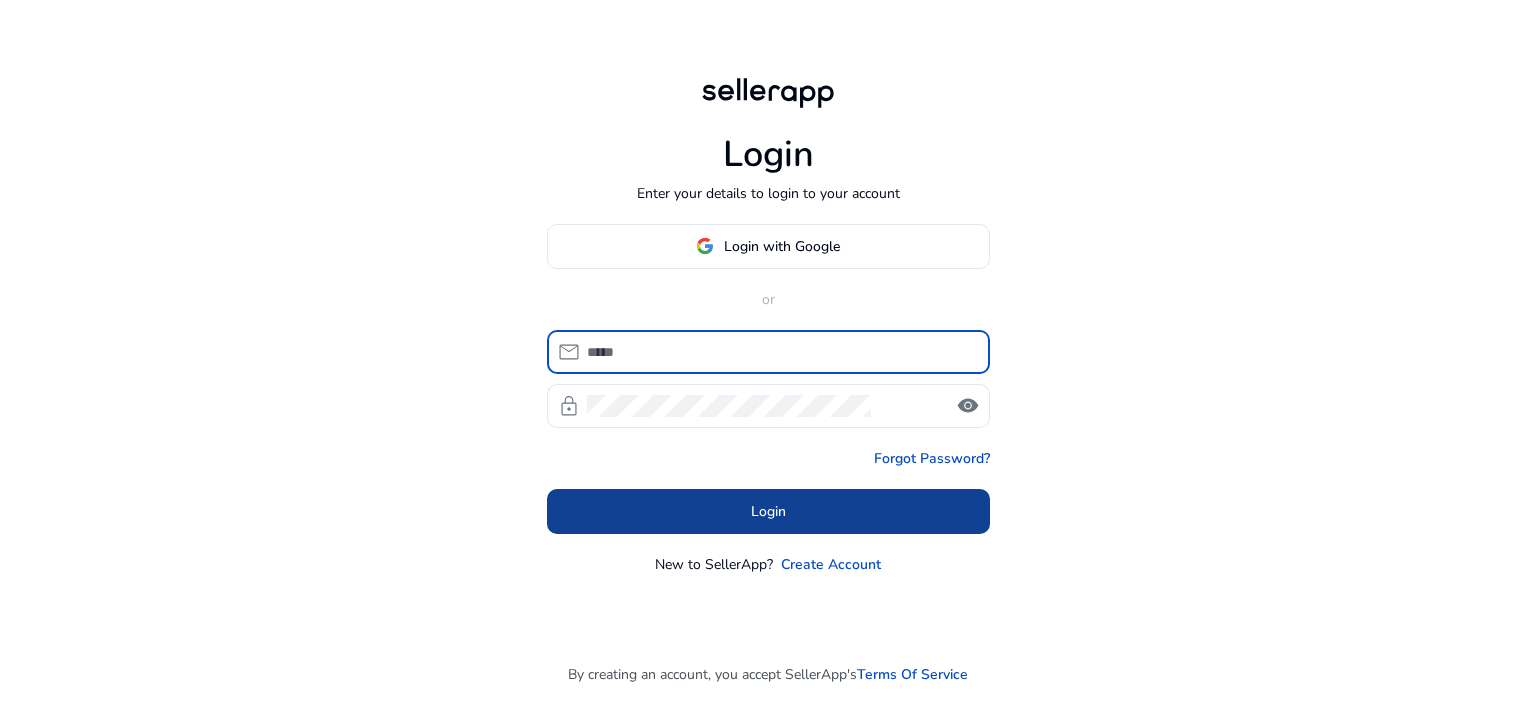type on "**********" 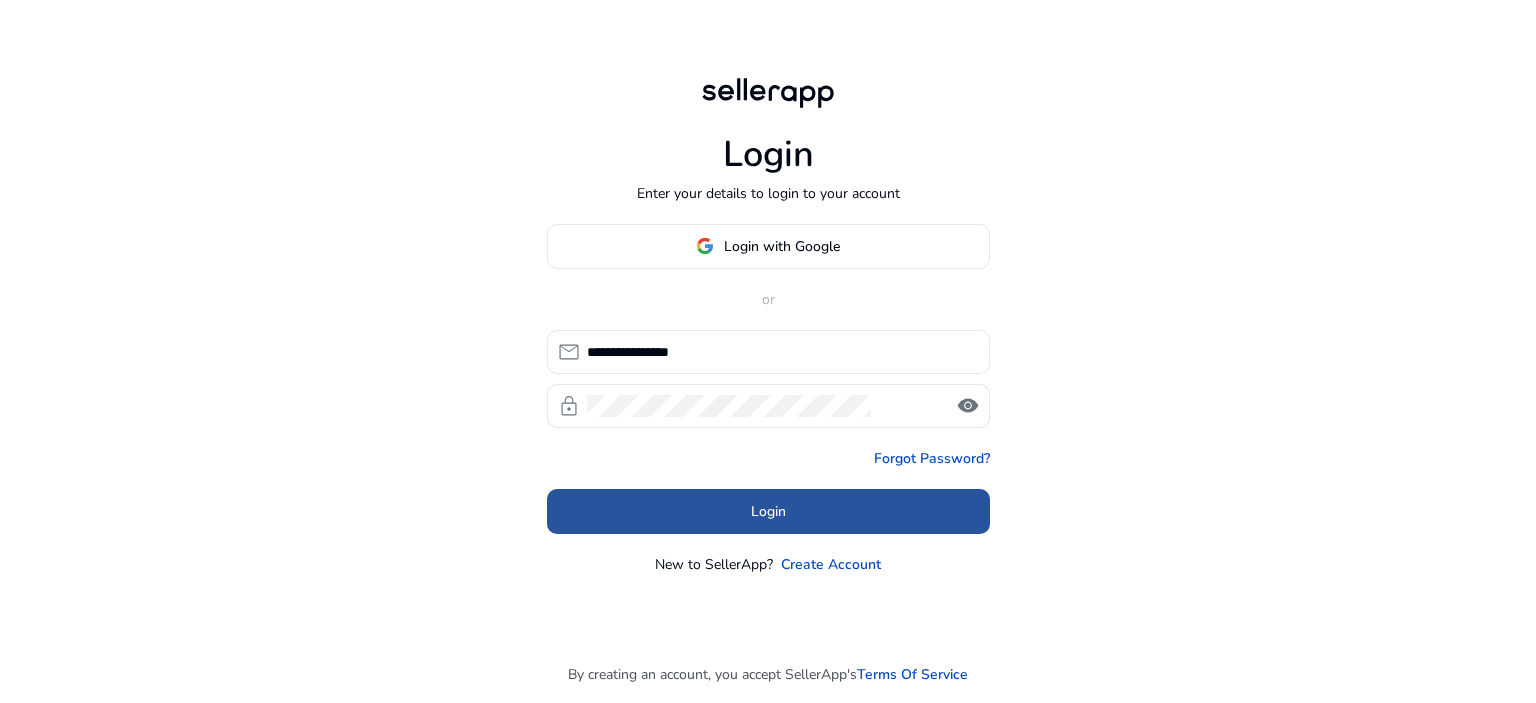 click at bounding box center (768, 511) 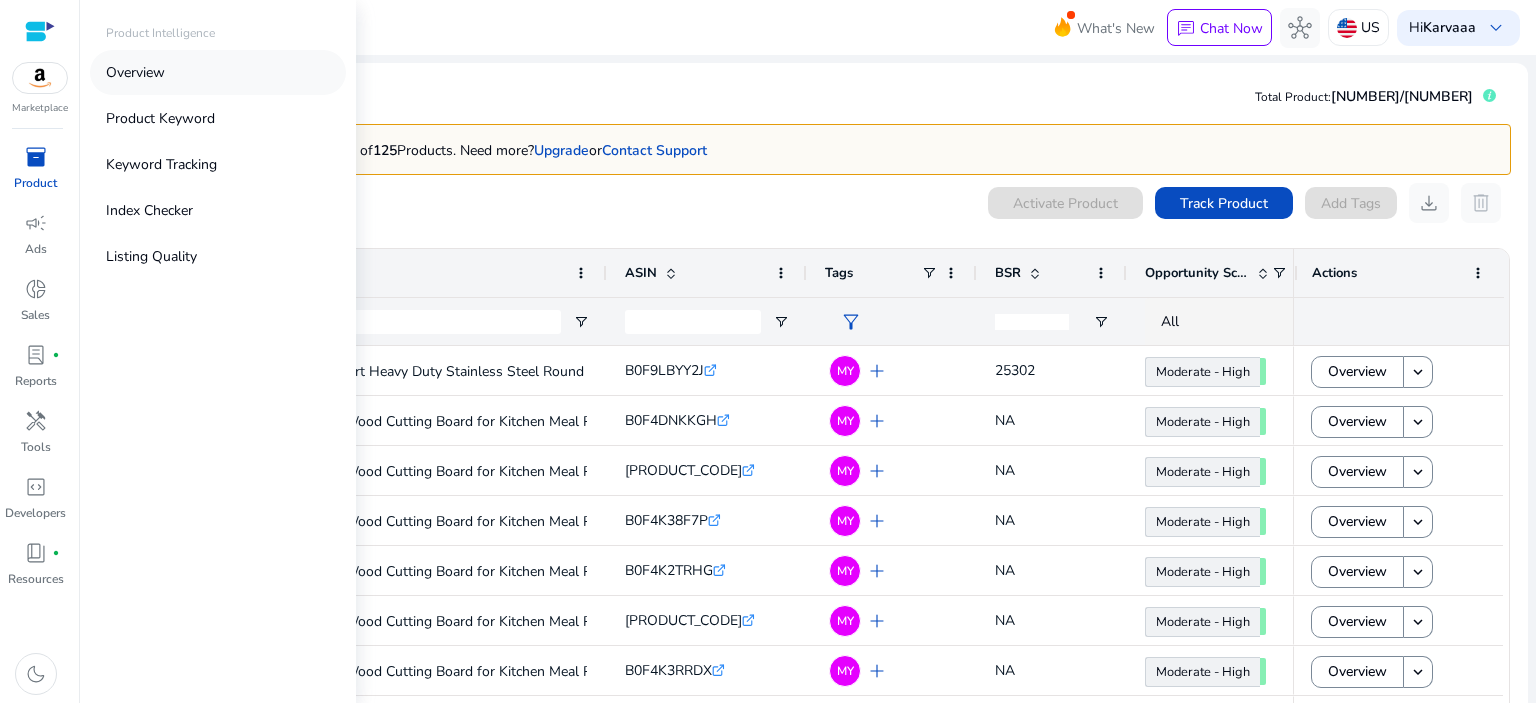 scroll, scrollTop: 0, scrollLeft: 0, axis: both 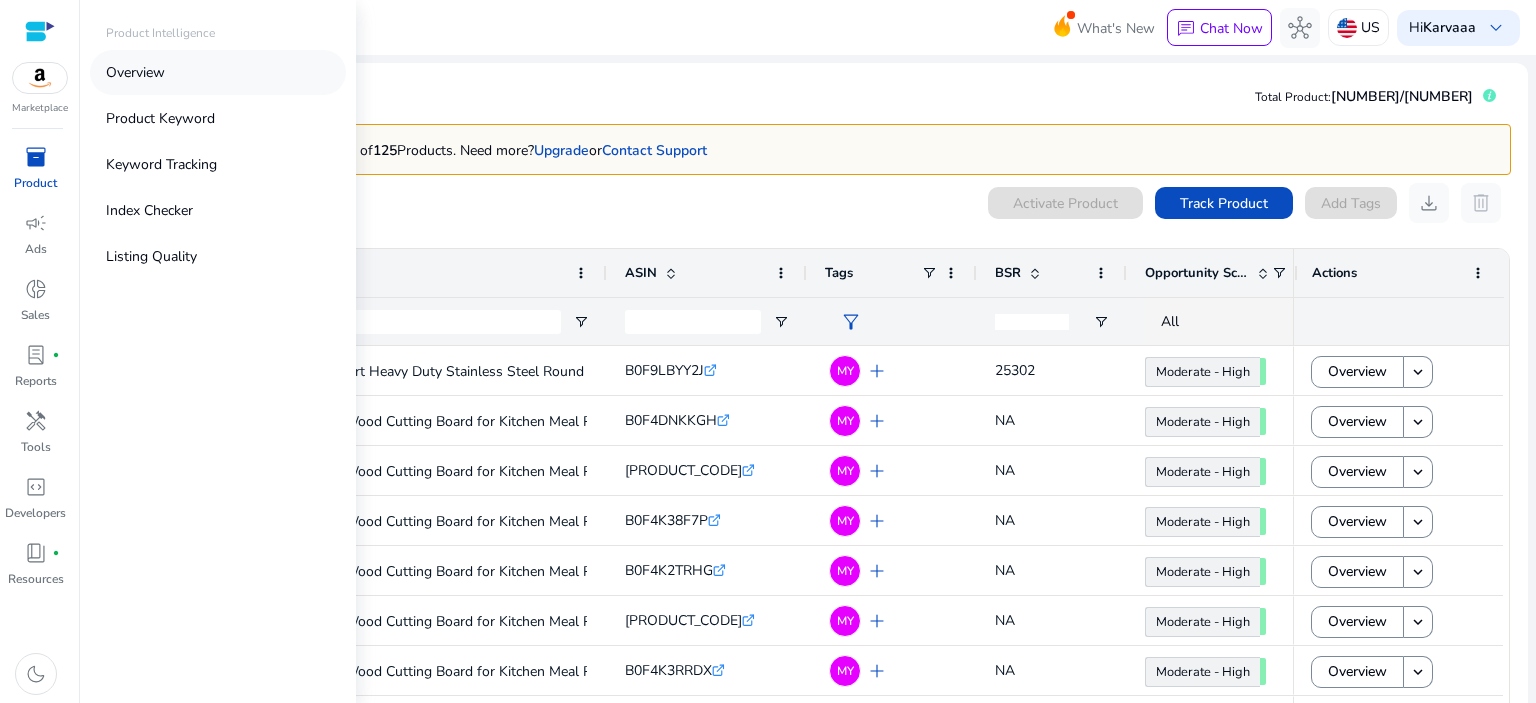 click on "Overview" at bounding box center [135, 72] 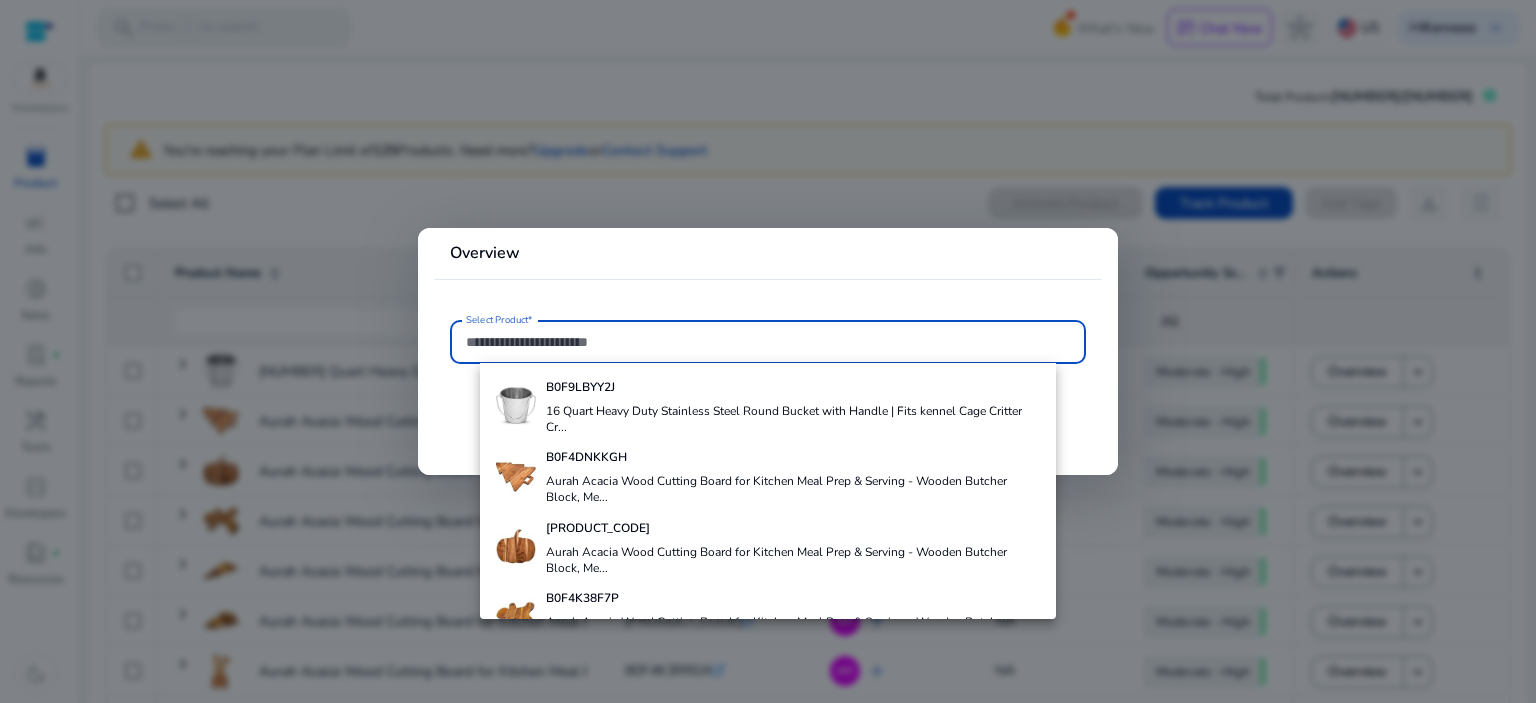 click on "Select Product*" at bounding box center (768, 342) 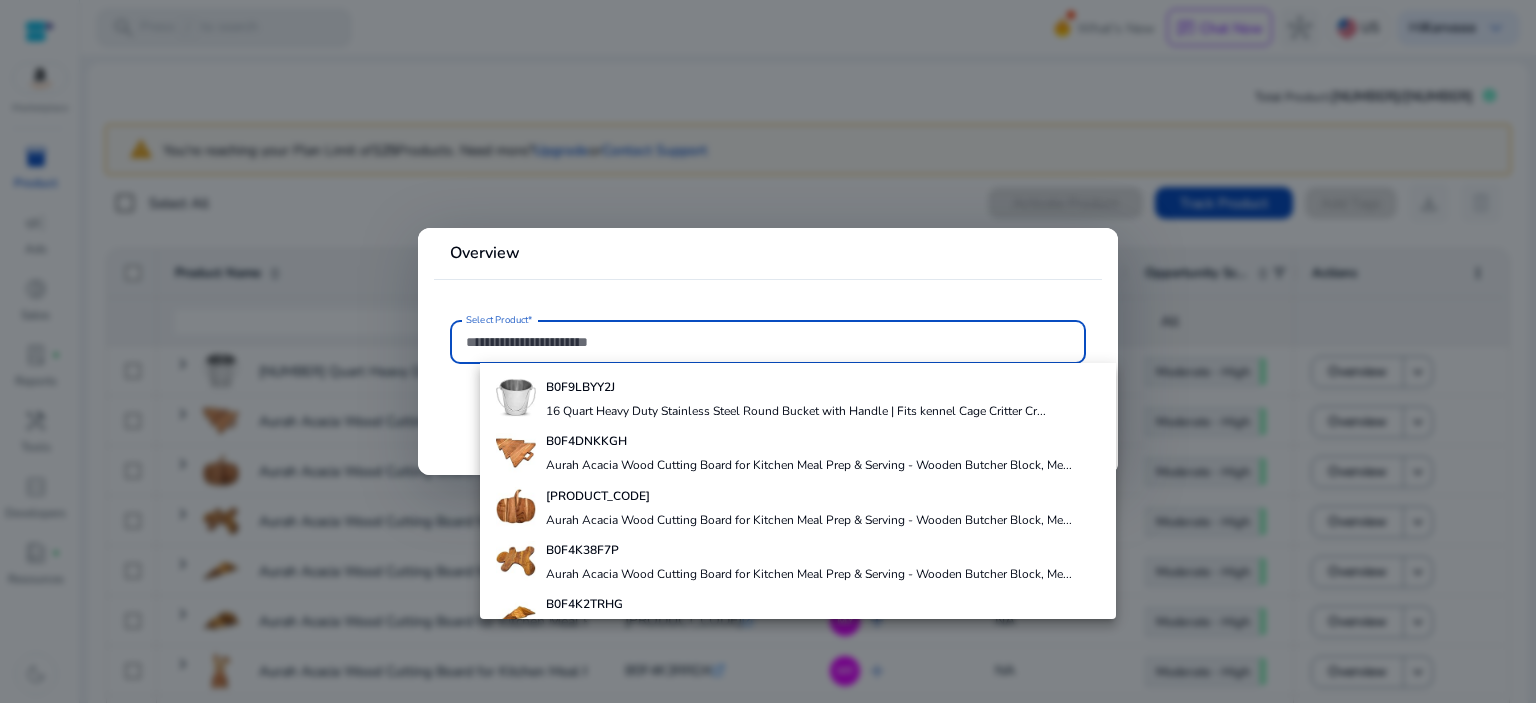 click 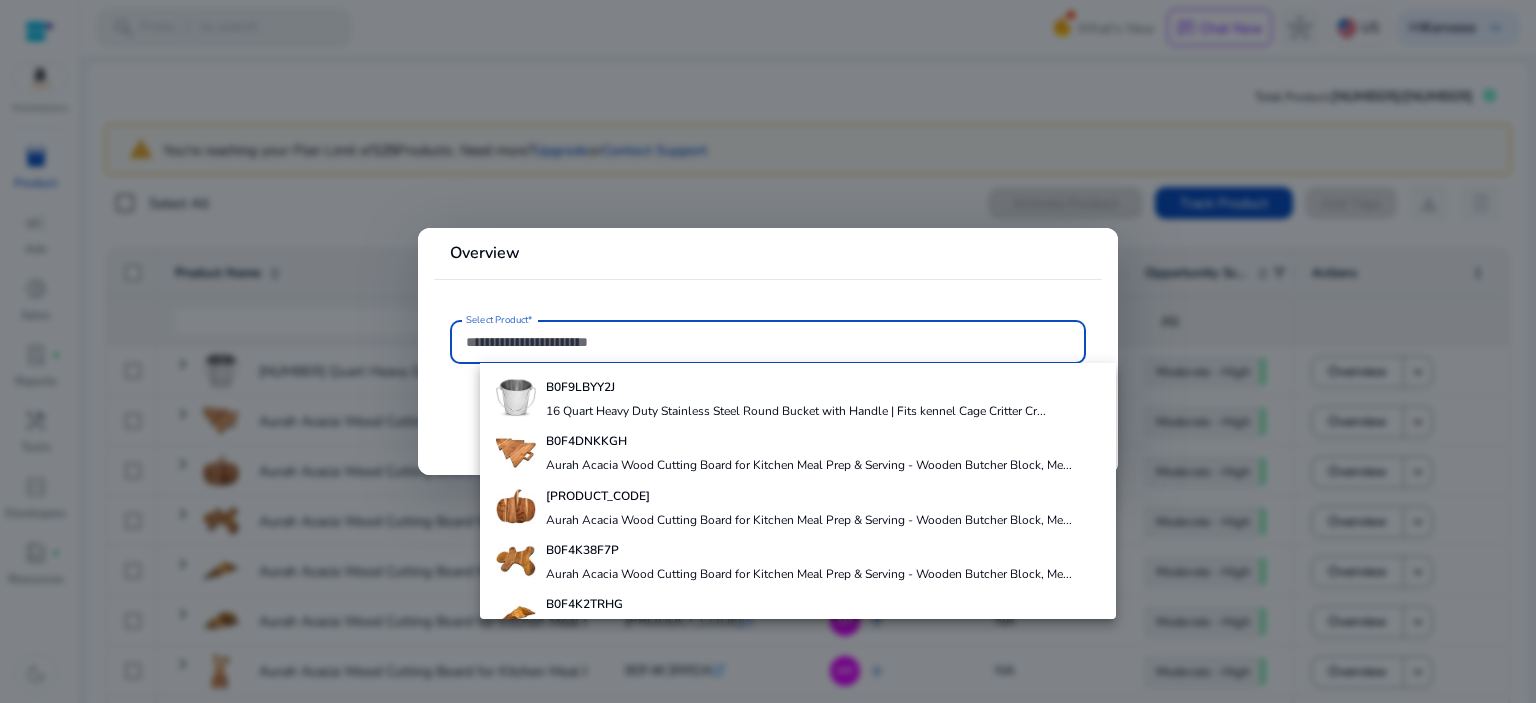 click on "Select Product*" at bounding box center [768, 342] 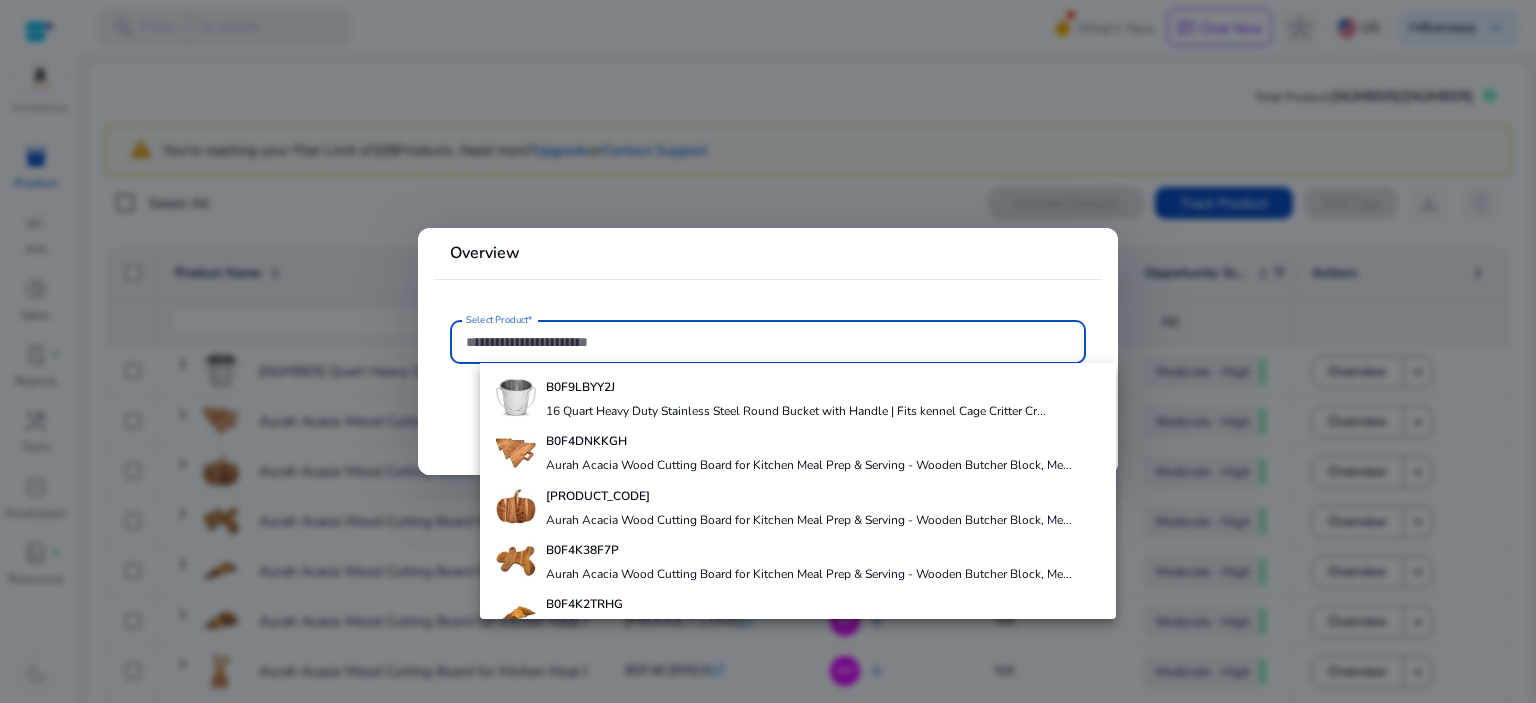 paste on "**********" 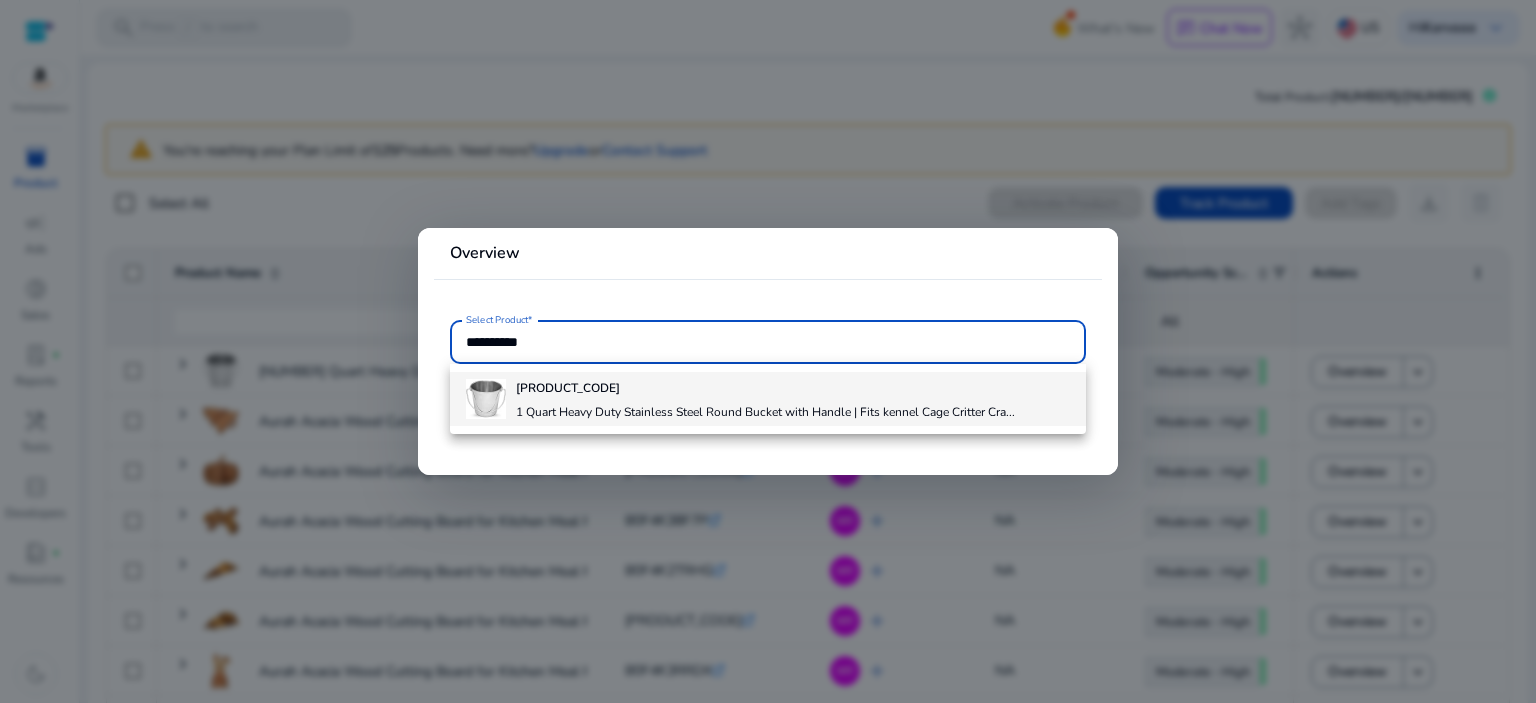type on "**********" 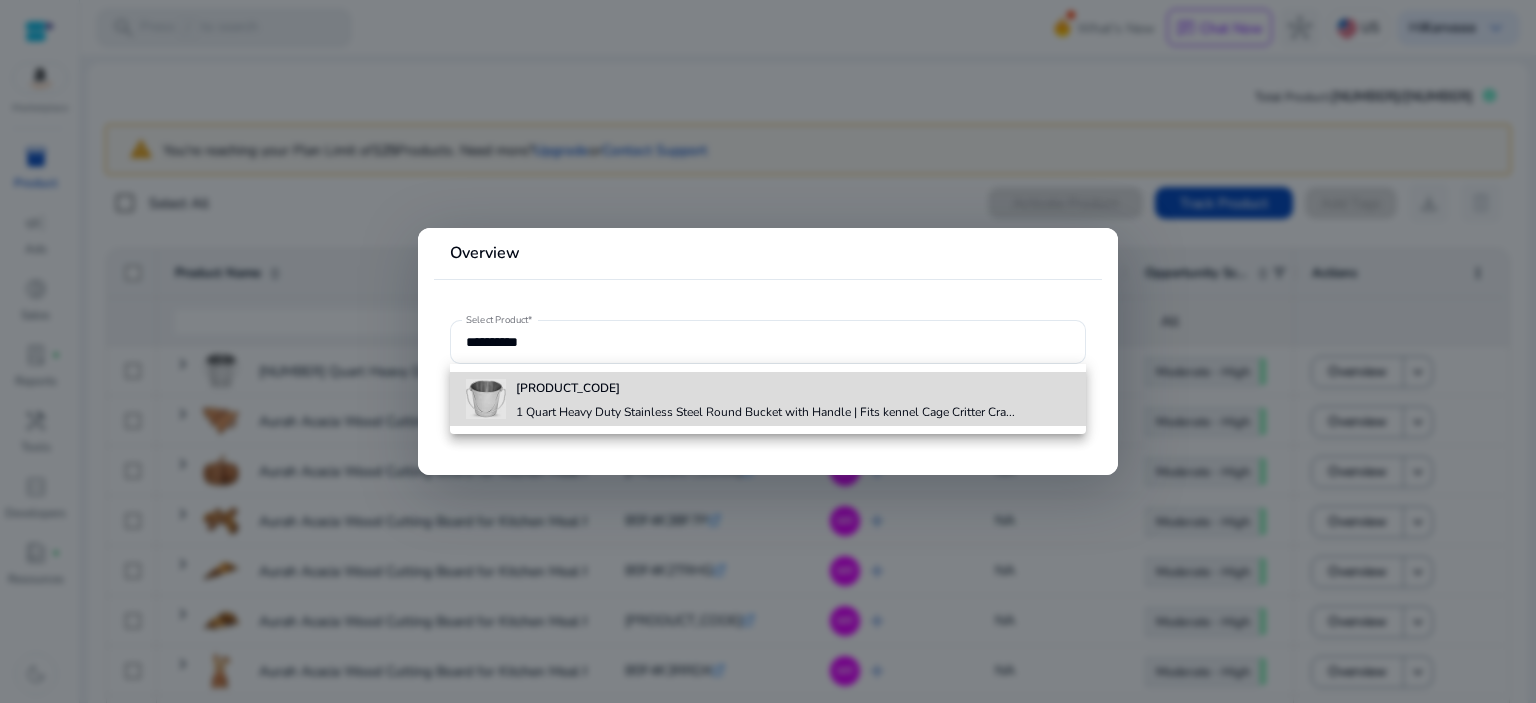 click on "[PRODUCT_CODE] [NUMBER] Quart Heavy Duty Stainless Steel Round Bucket with Handle | Fits kennel Cage Critter Cra..." at bounding box center (765, 399) 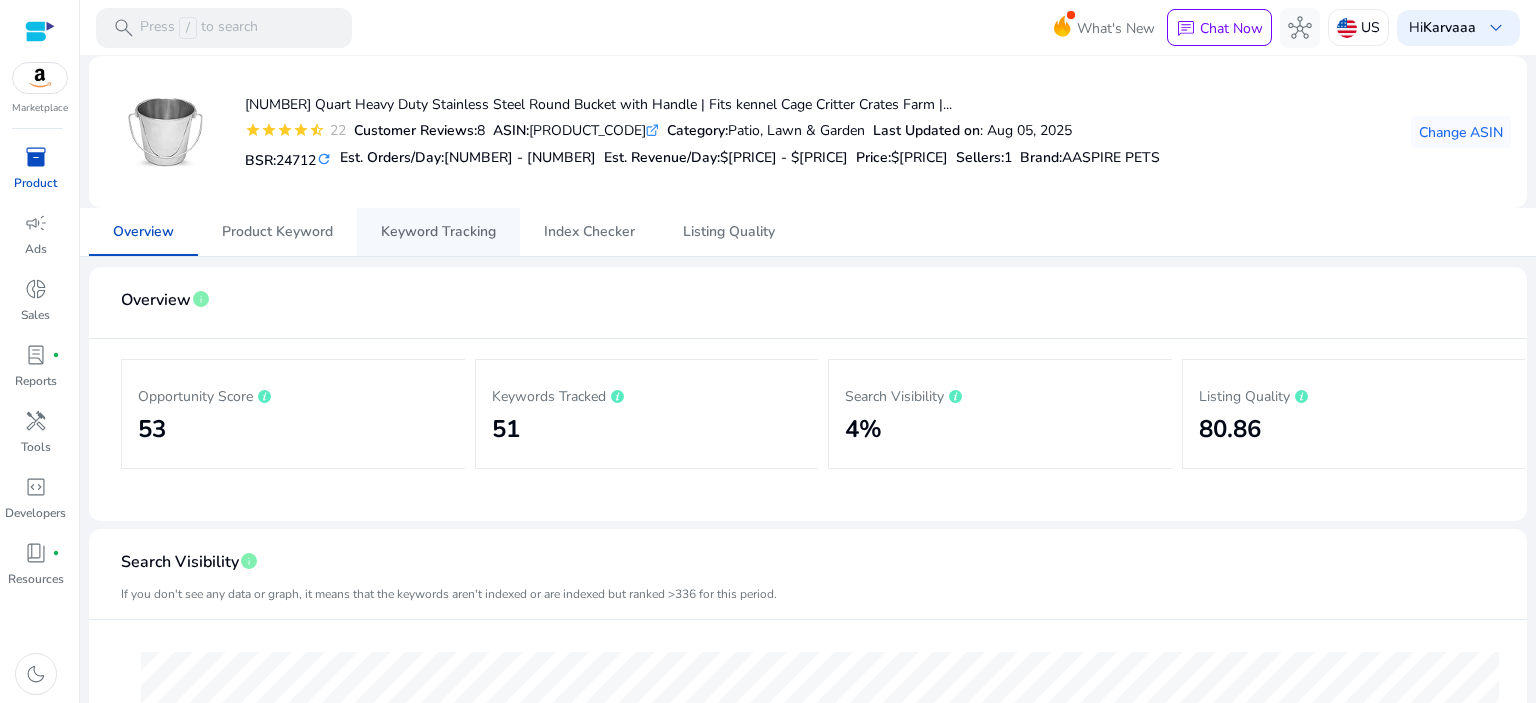 click on "Keyword Tracking" at bounding box center [438, 232] 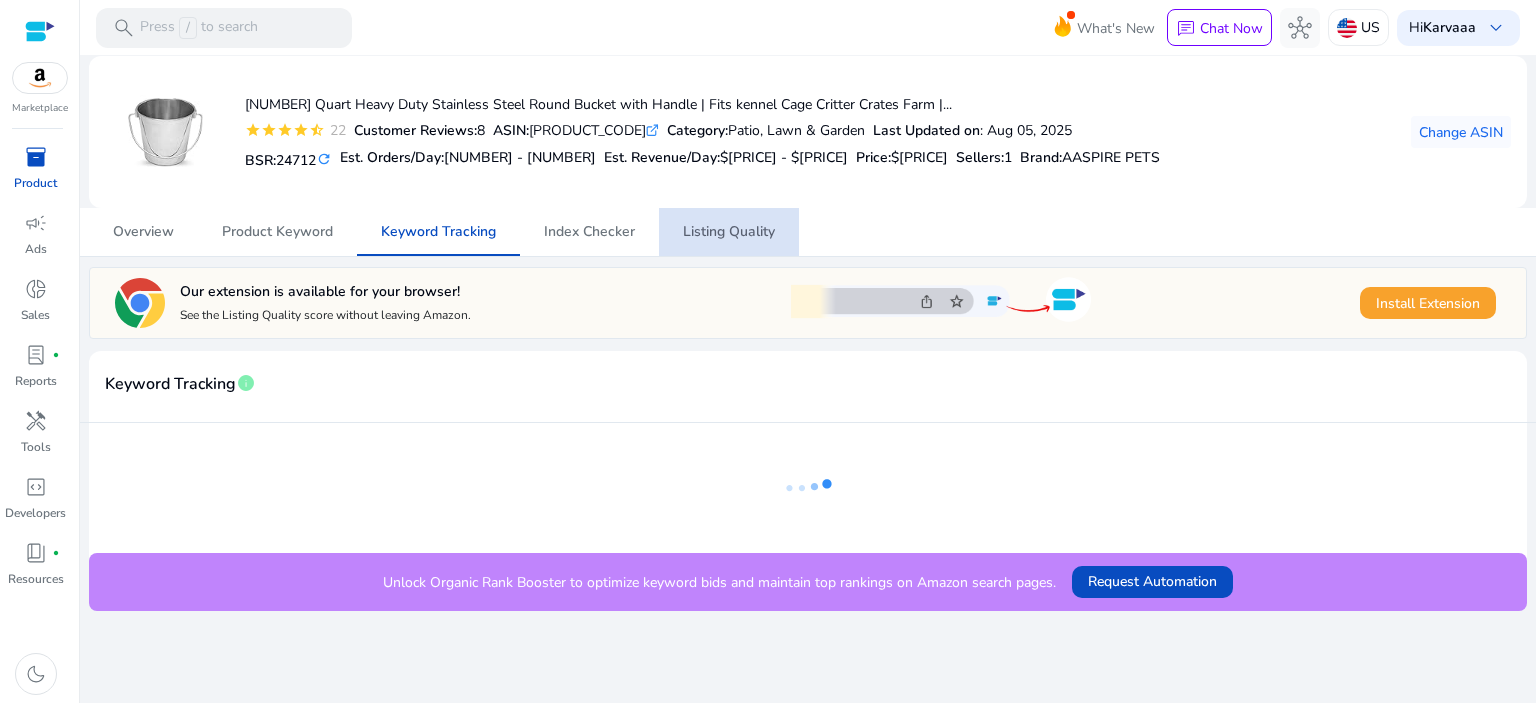 click on "Listing Quality" at bounding box center (729, 232) 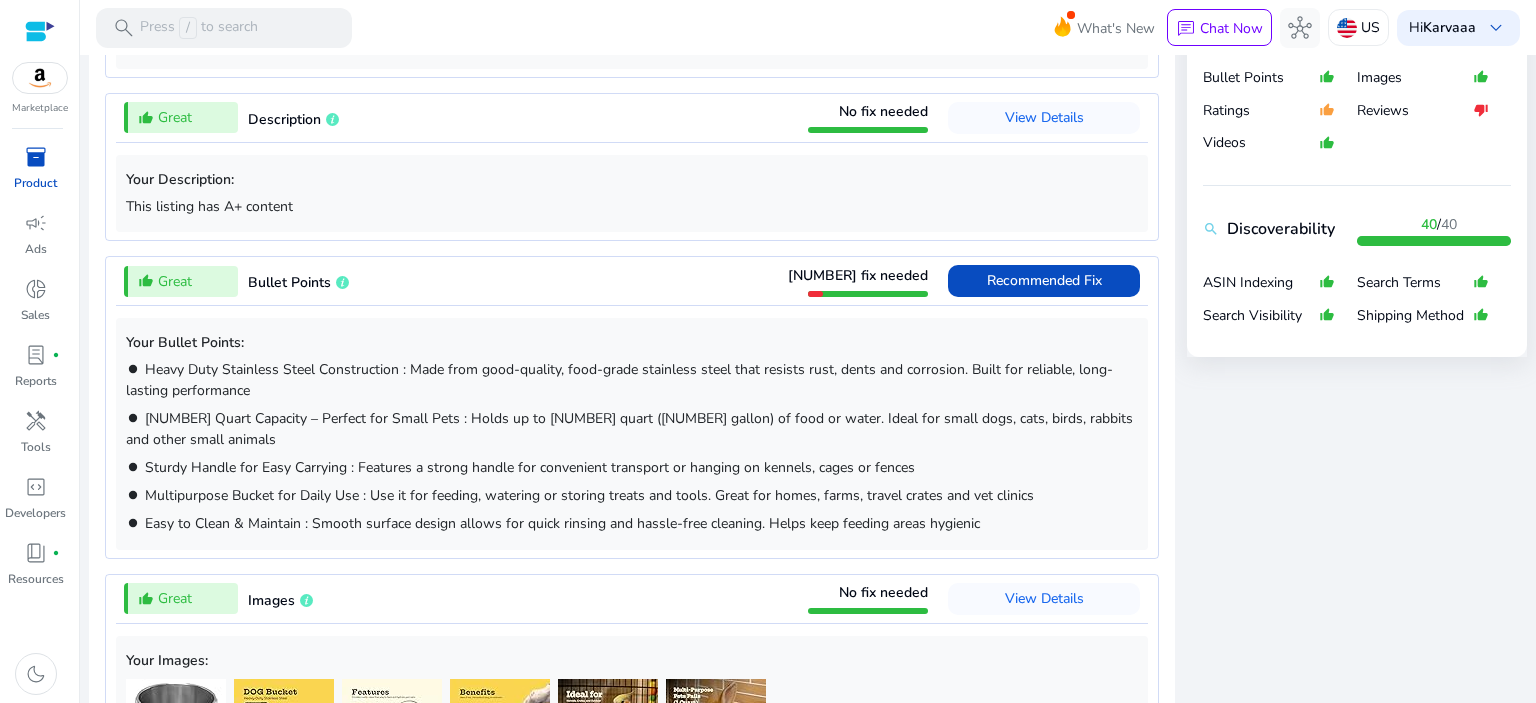 scroll, scrollTop: 1100, scrollLeft: 0, axis: vertical 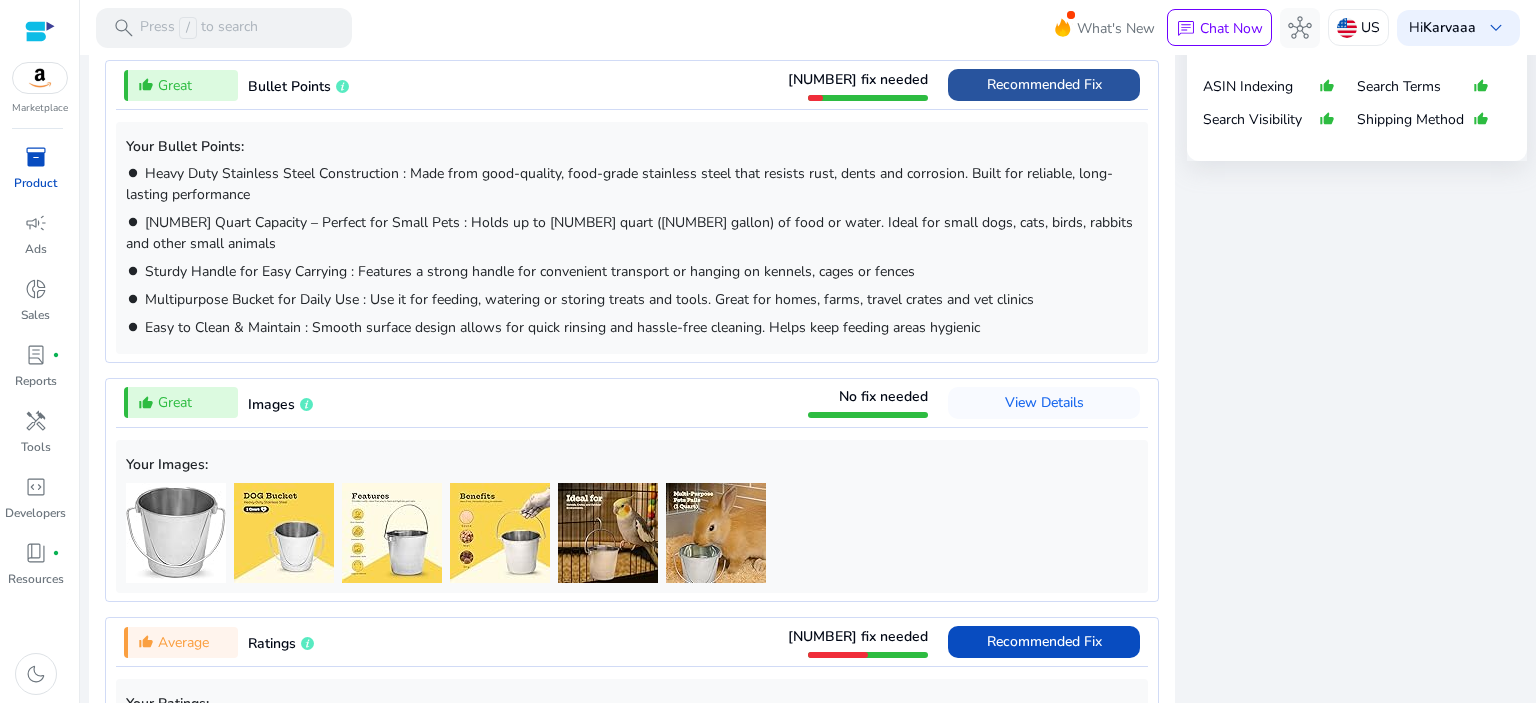 click on "Recommended Fix" at bounding box center (1044, 84) 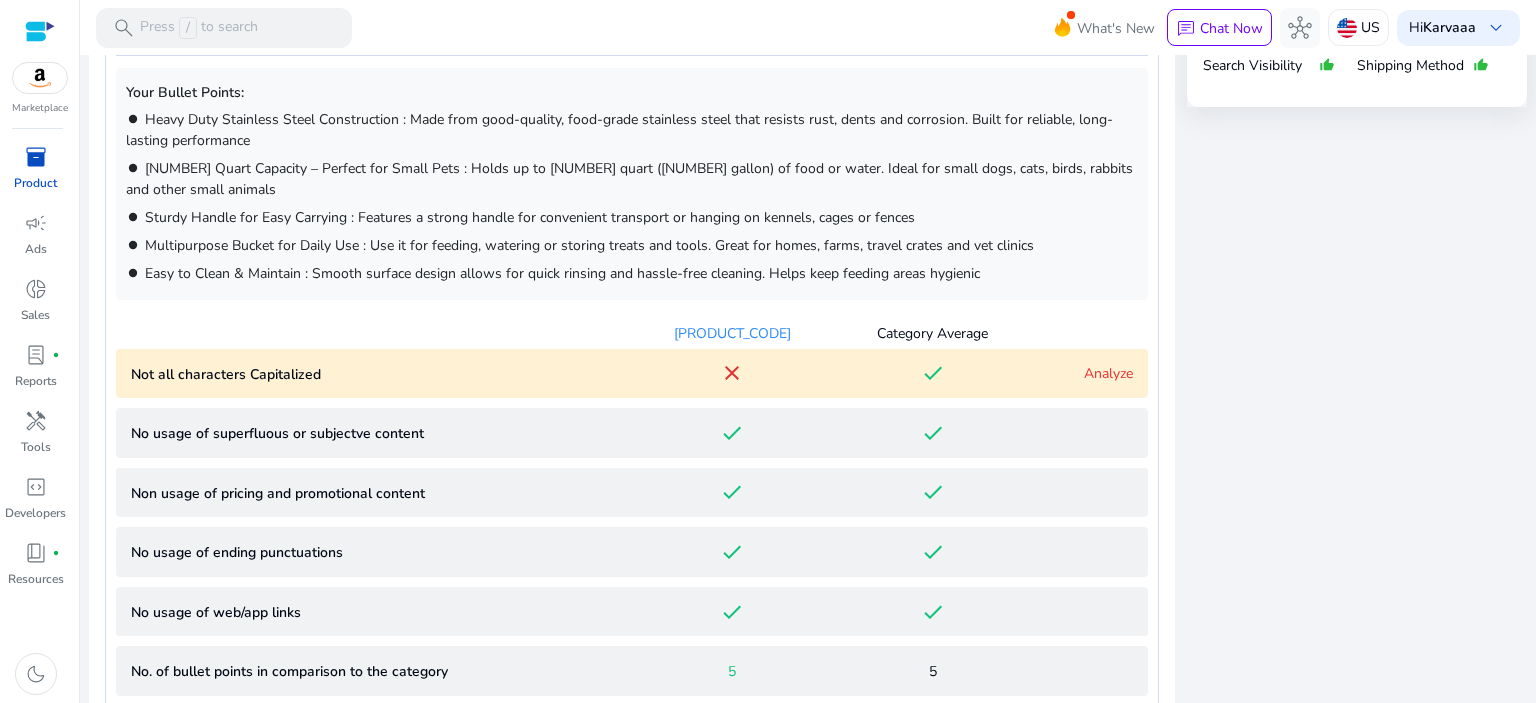scroll, scrollTop: 1158, scrollLeft: 0, axis: vertical 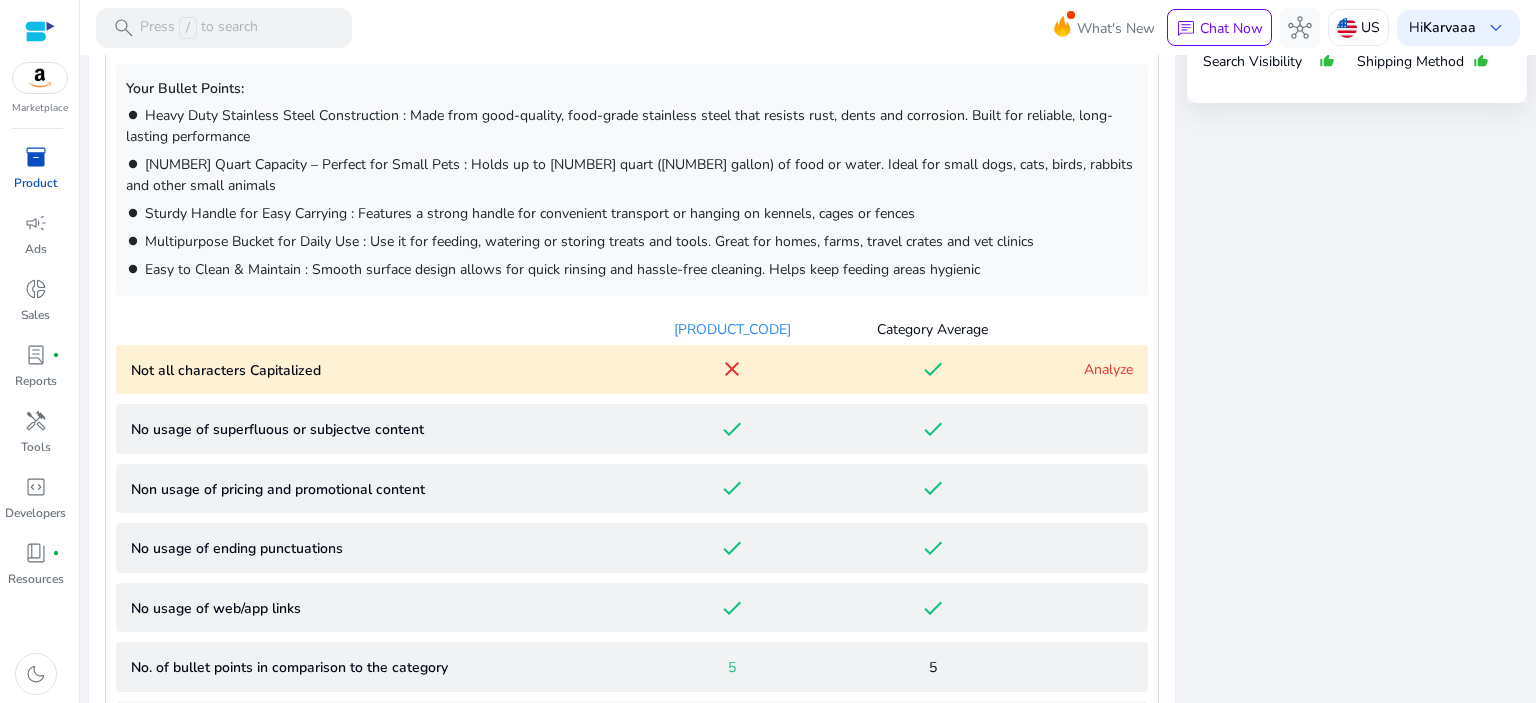 click on "close" at bounding box center (732, 369) 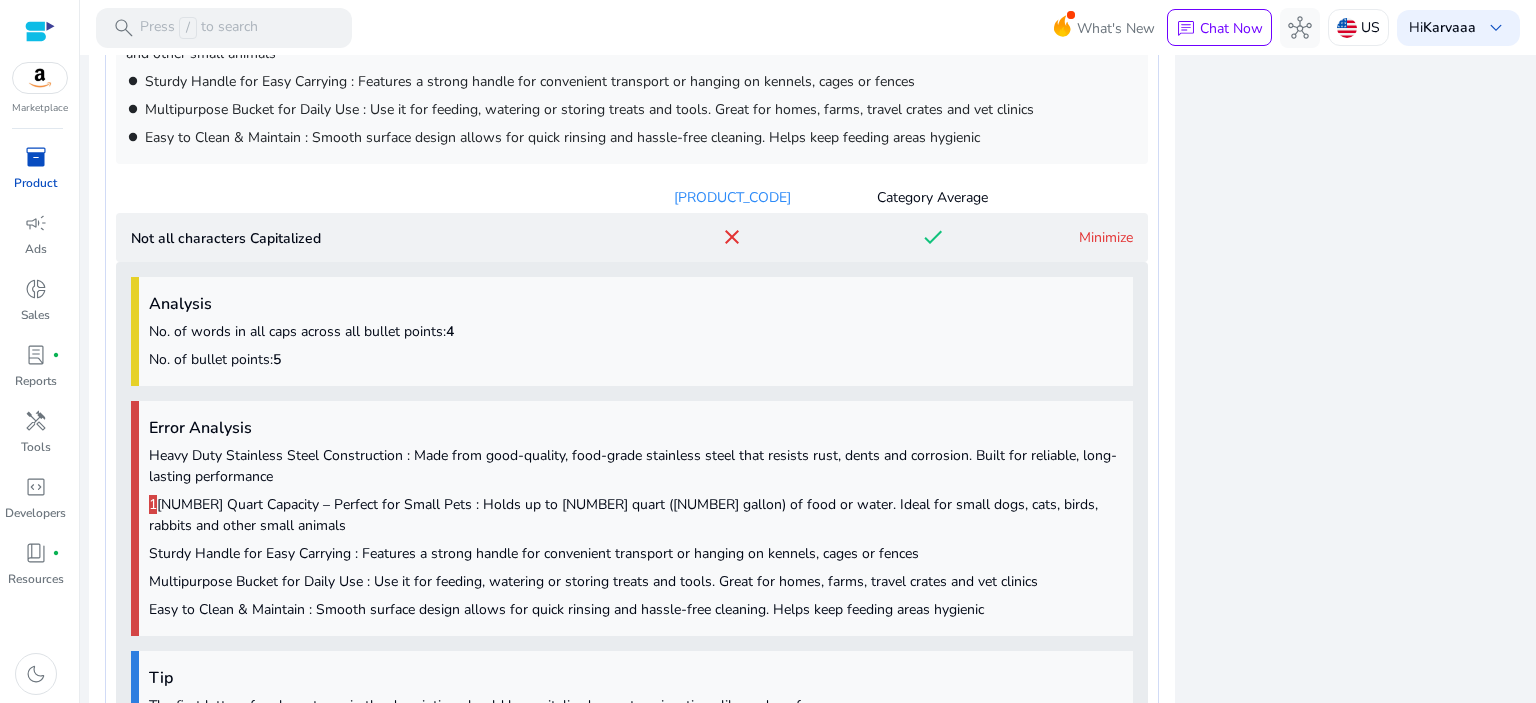 scroll, scrollTop: 1280, scrollLeft: 0, axis: vertical 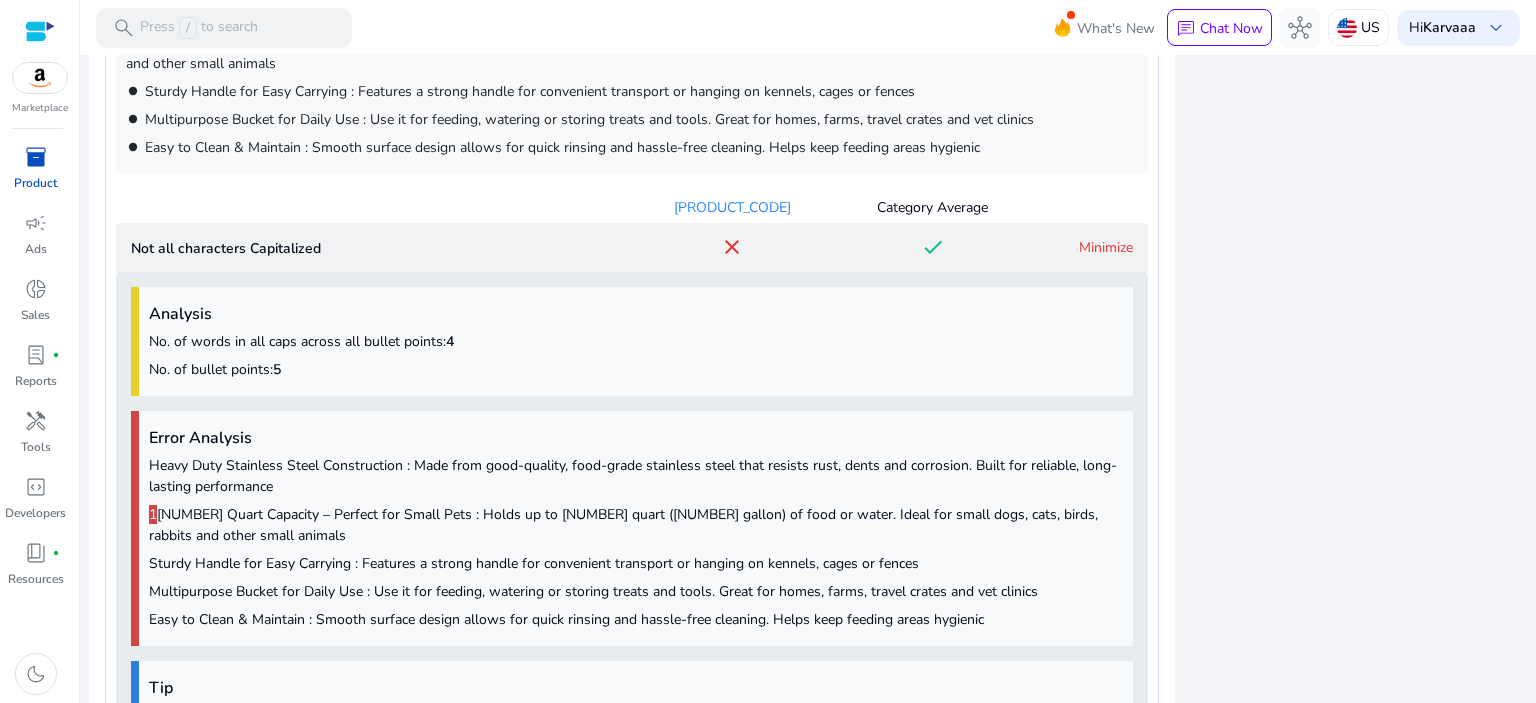 click on "Not all characters Capitalized close done Minimize" at bounding box center (632, 248) 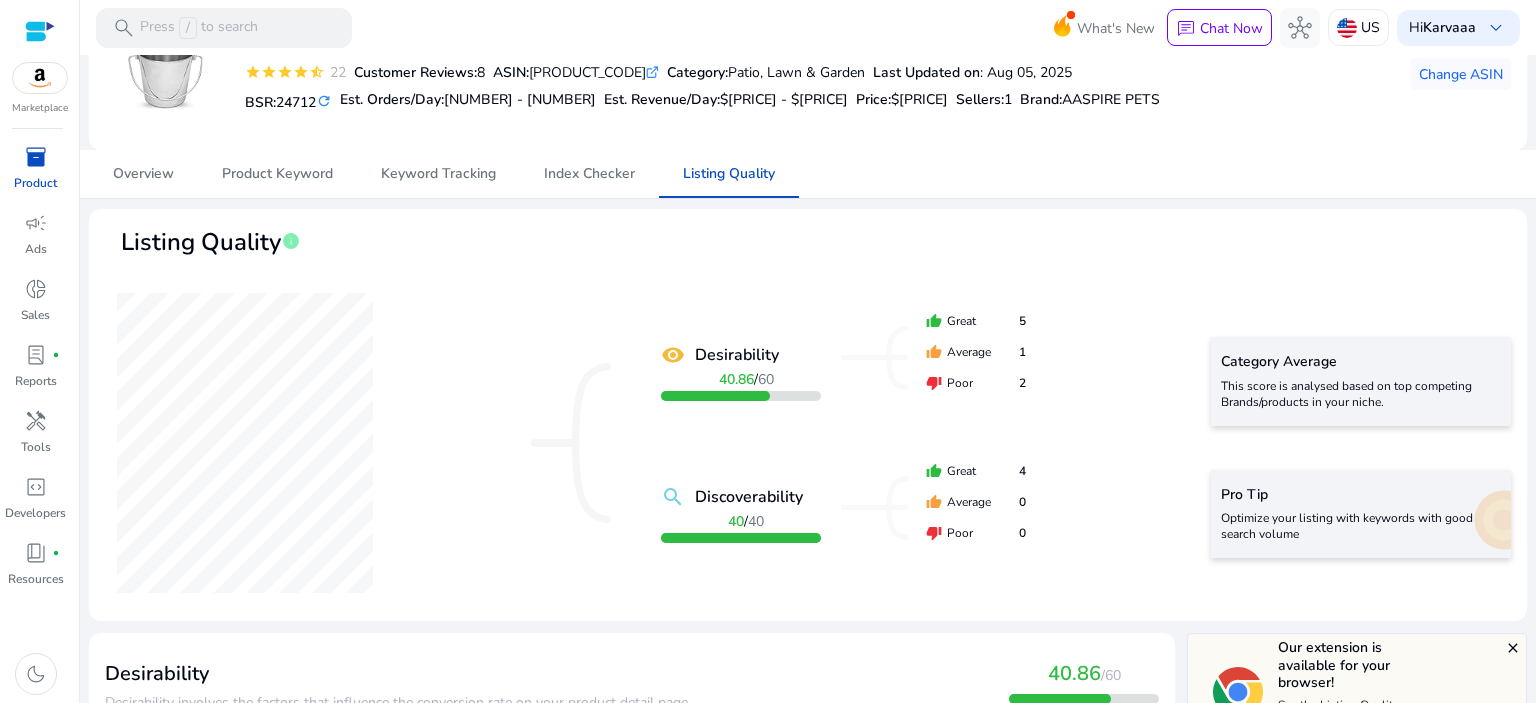 scroll, scrollTop: 0, scrollLeft: 0, axis: both 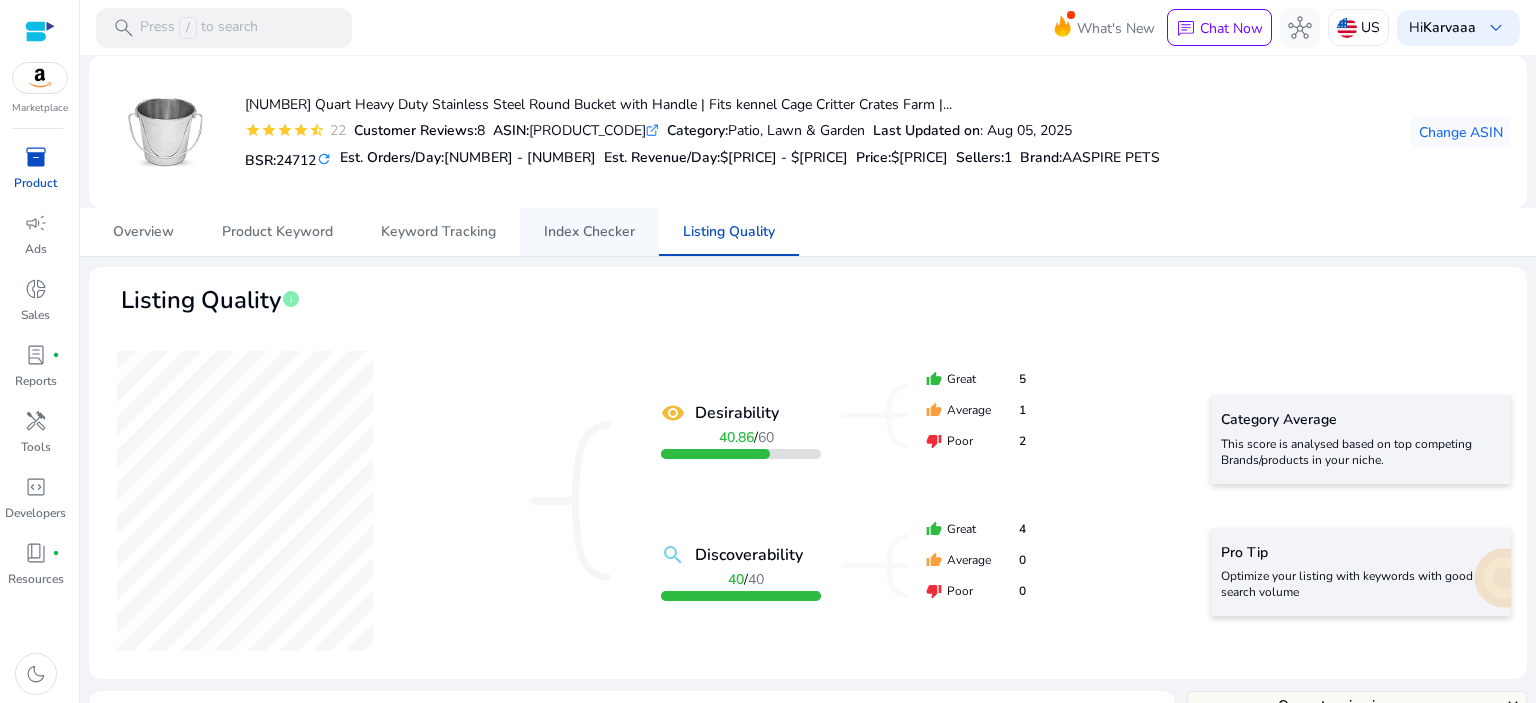 click on "Index Checker" at bounding box center [589, 232] 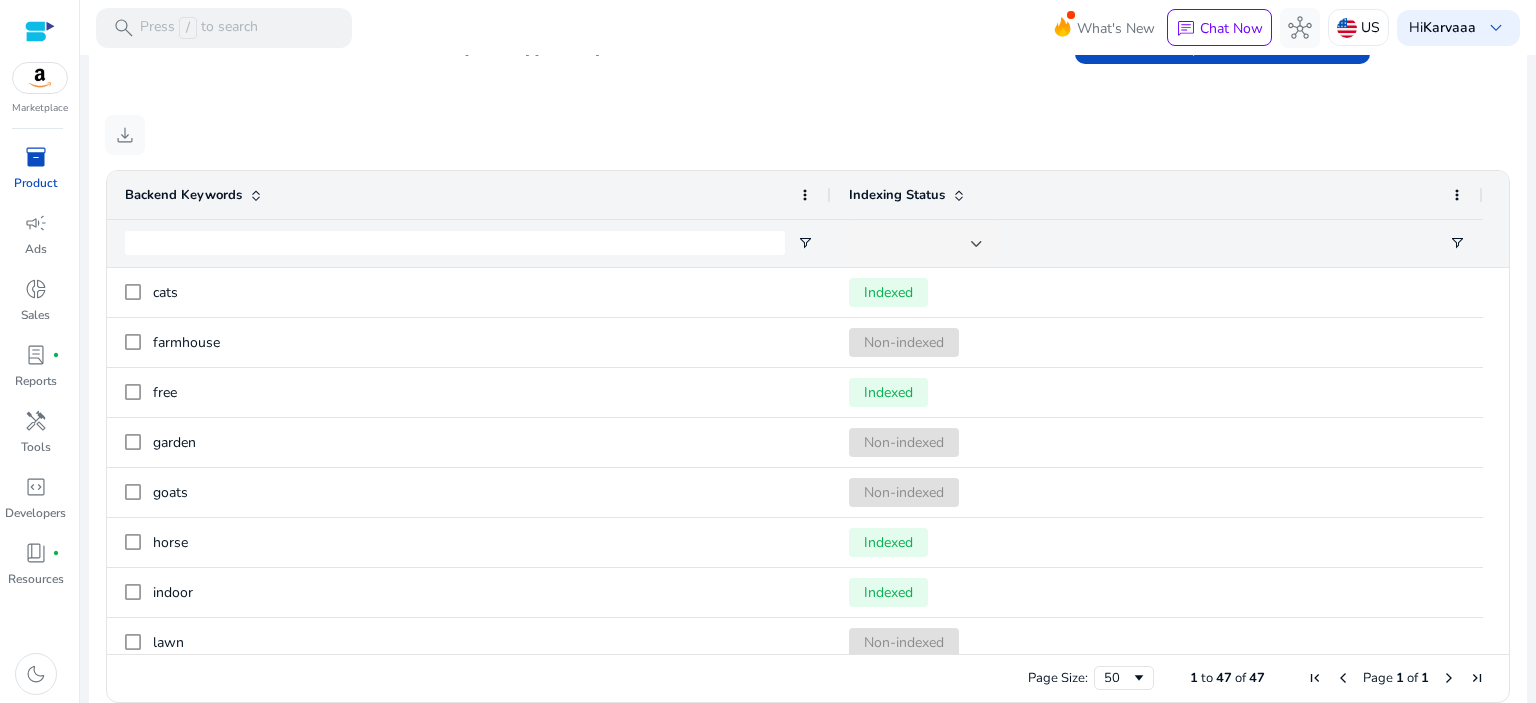 scroll, scrollTop: 735, scrollLeft: 0, axis: vertical 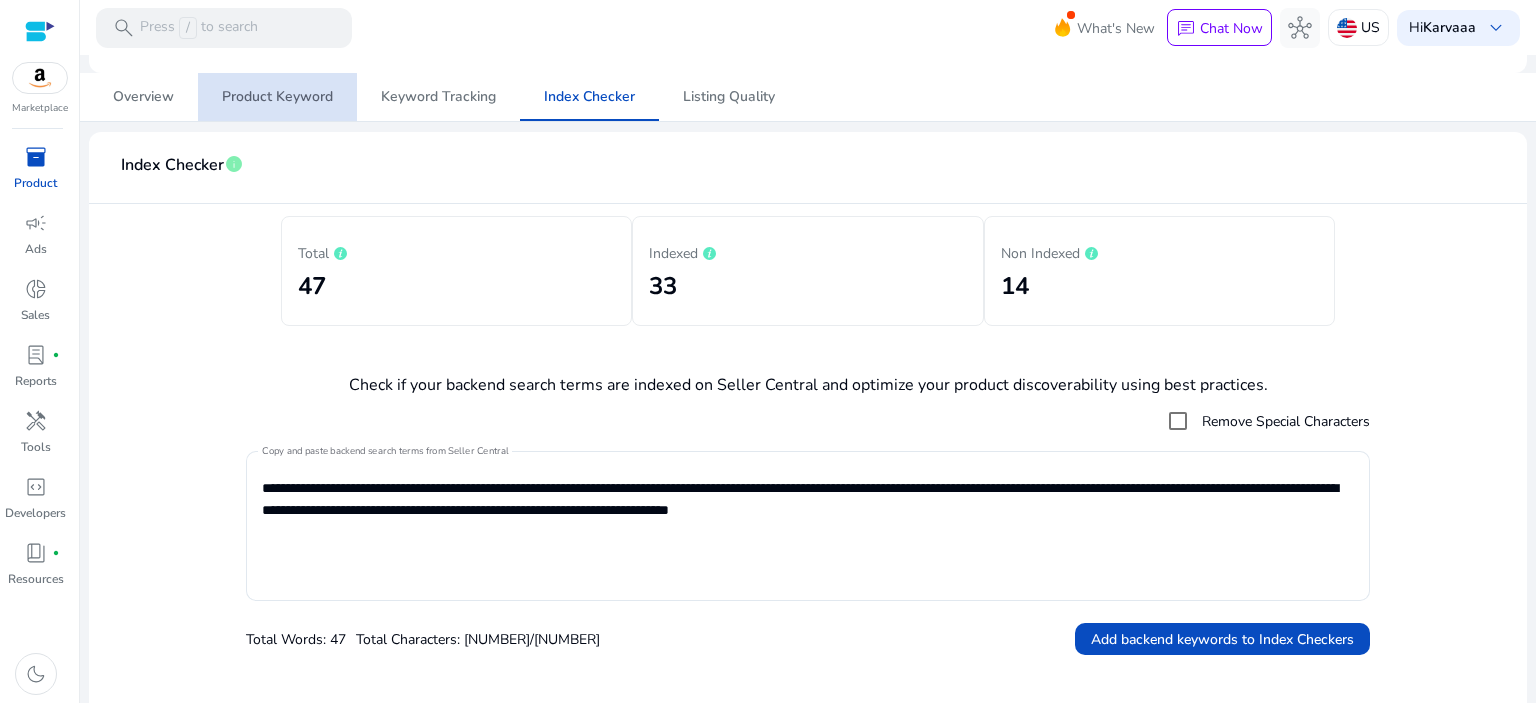 click on "Product Keyword" at bounding box center [277, 97] 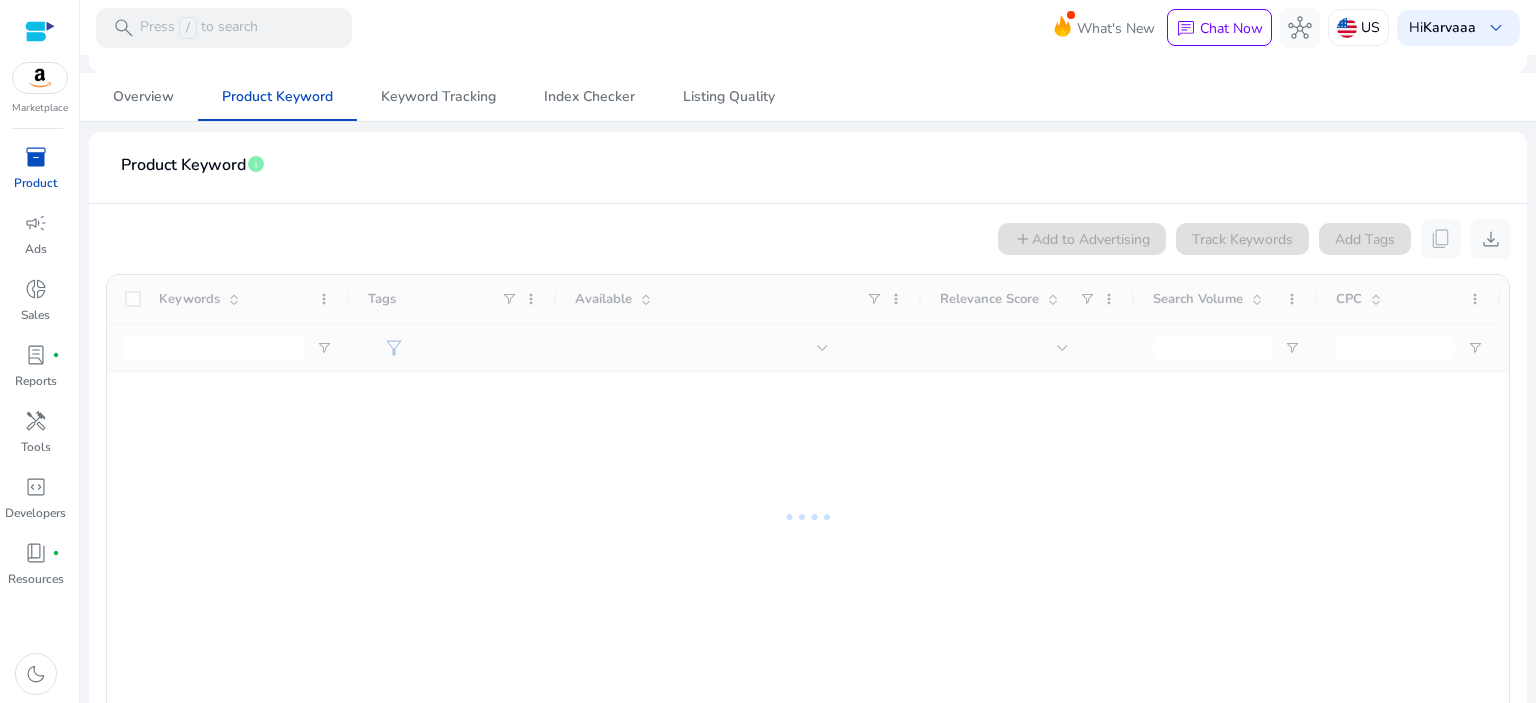 scroll, scrollTop: 0, scrollLeft: 0, axis: both 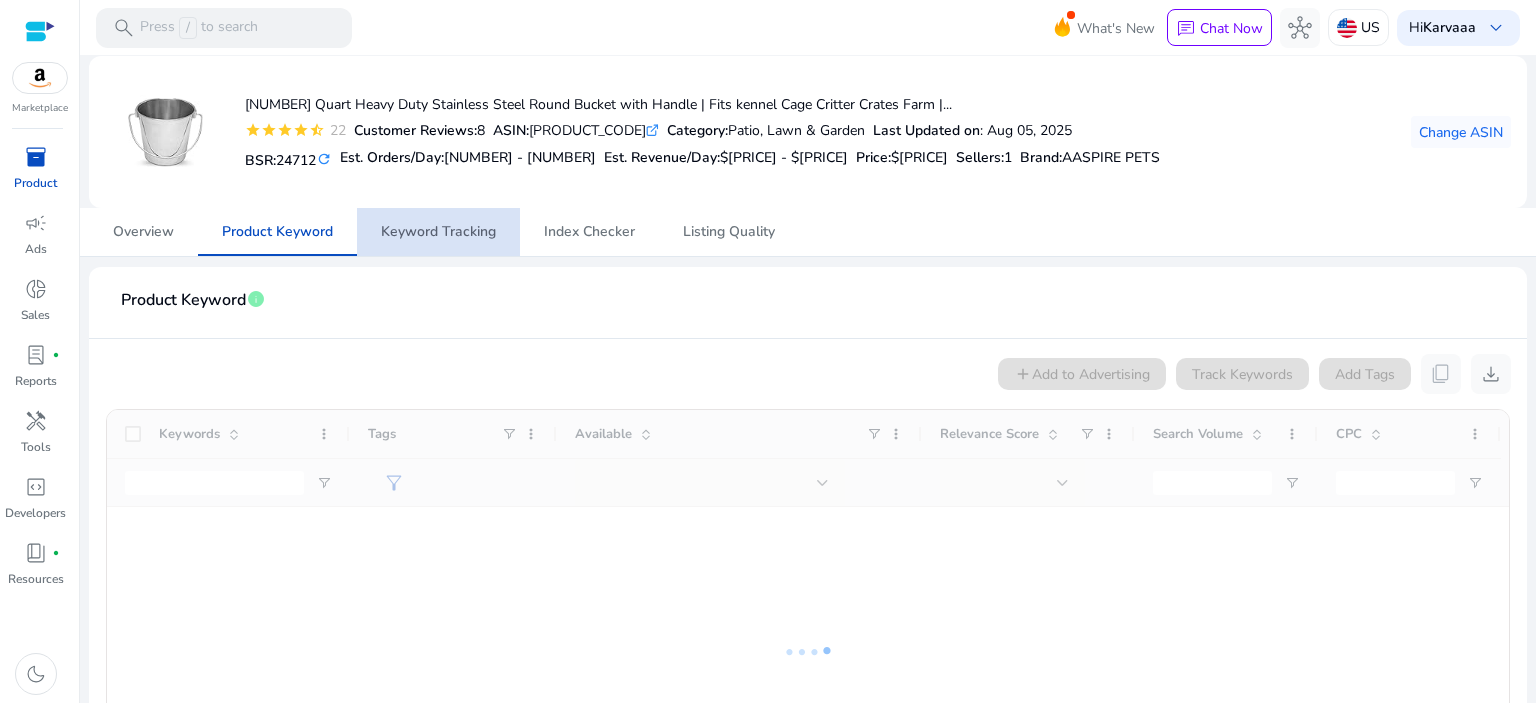 click on "Keyword Tracking" at bounding box center (438, 232) 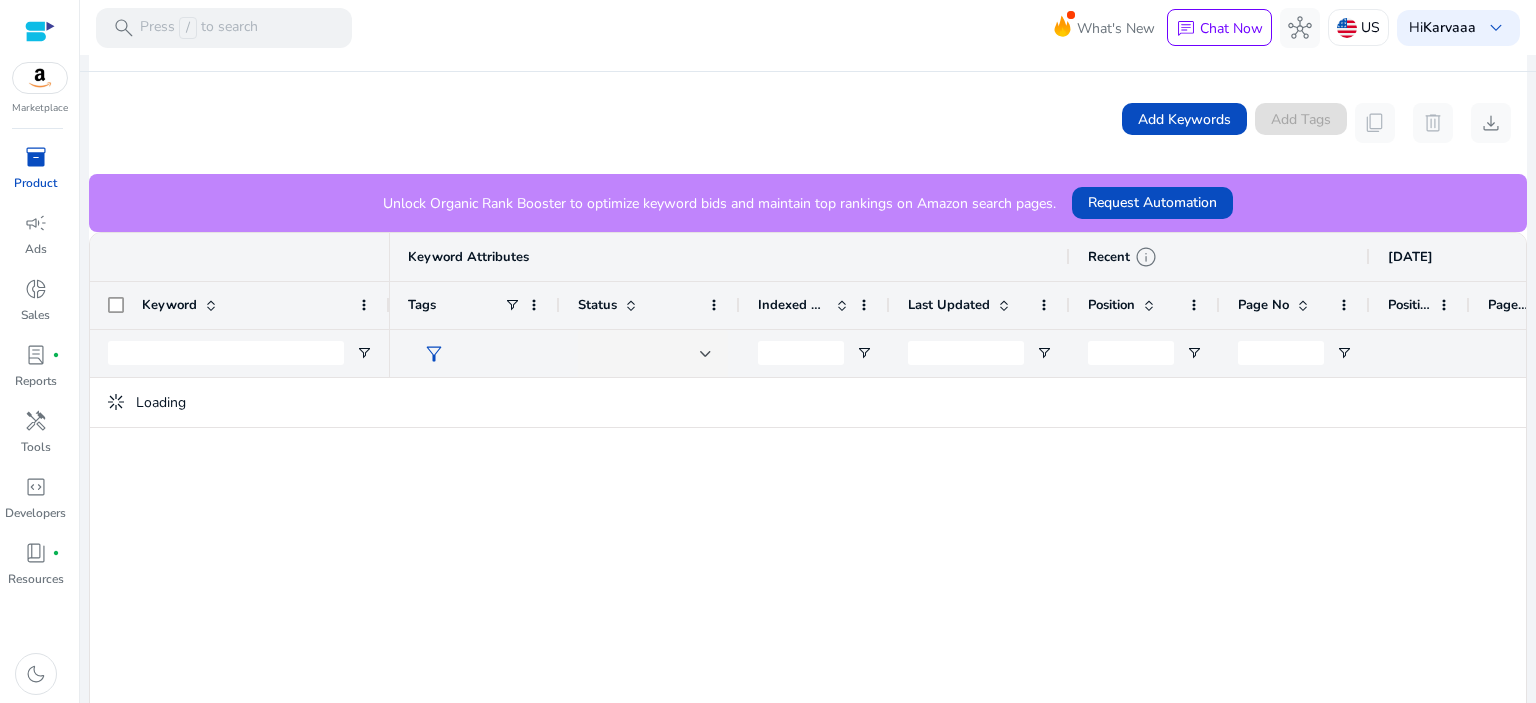 scroll, scrollTop: 432, scrollLeft: 0, axis: vertical 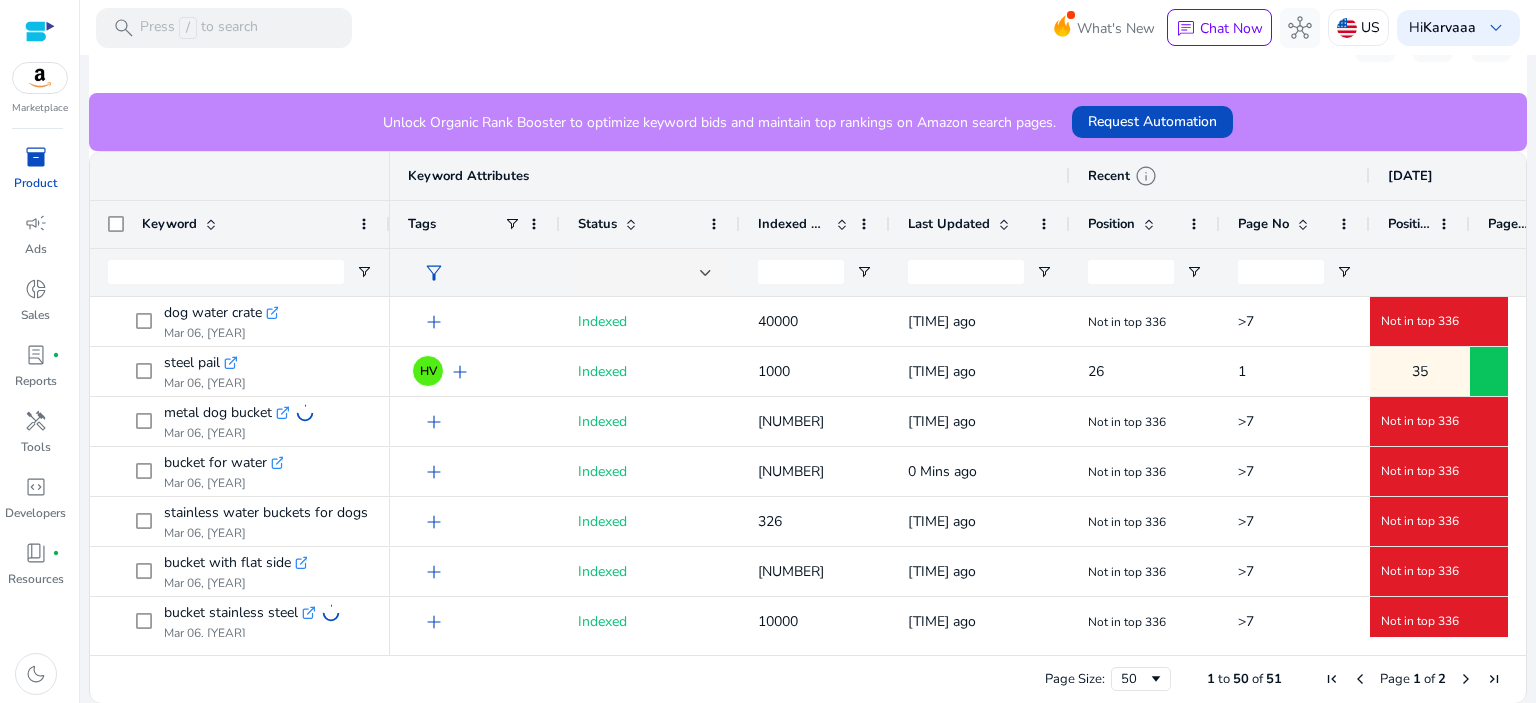click at bounding box center [1303, 224] 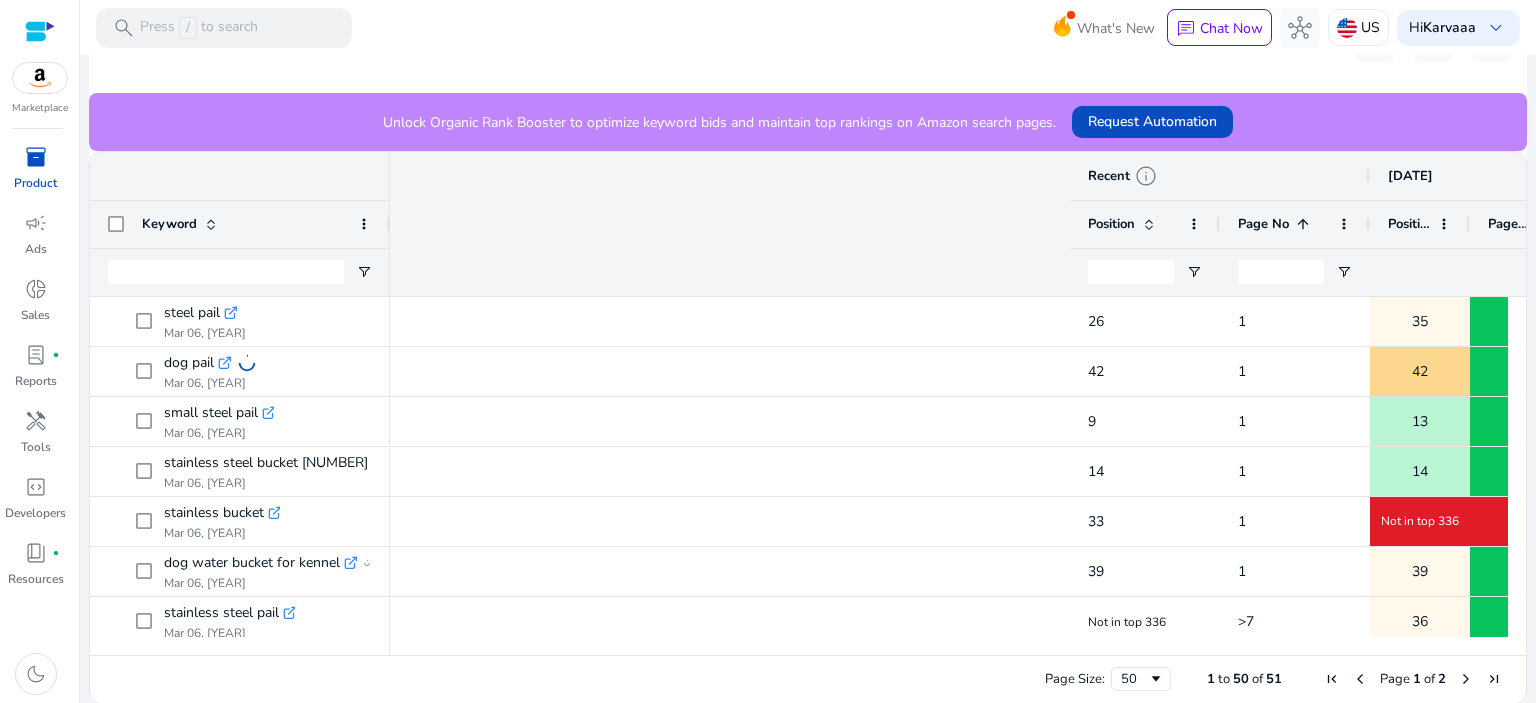 scroll, scrollTop: 0, scrollLeft: 972, axis: horizontal 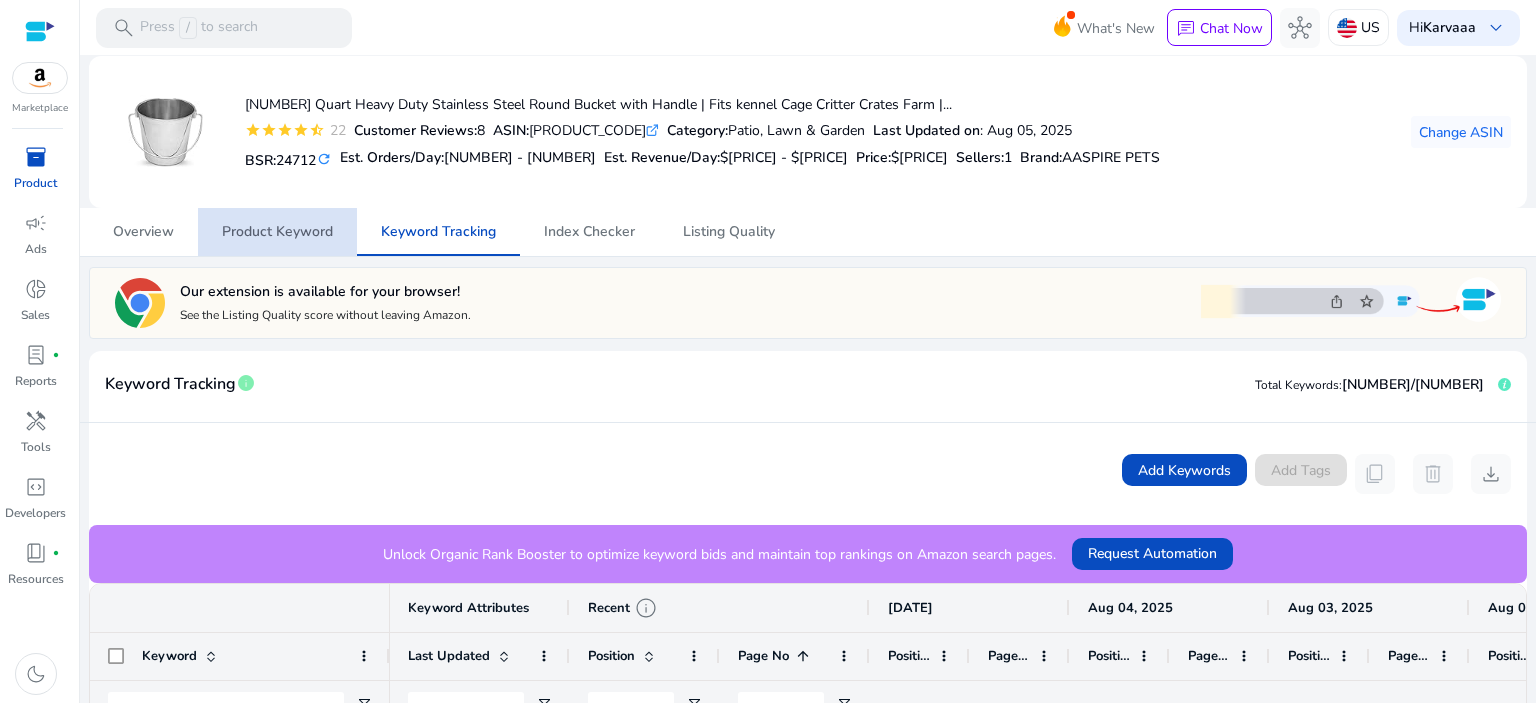 click on "Product Keyword" at bounding box center [277, 232] 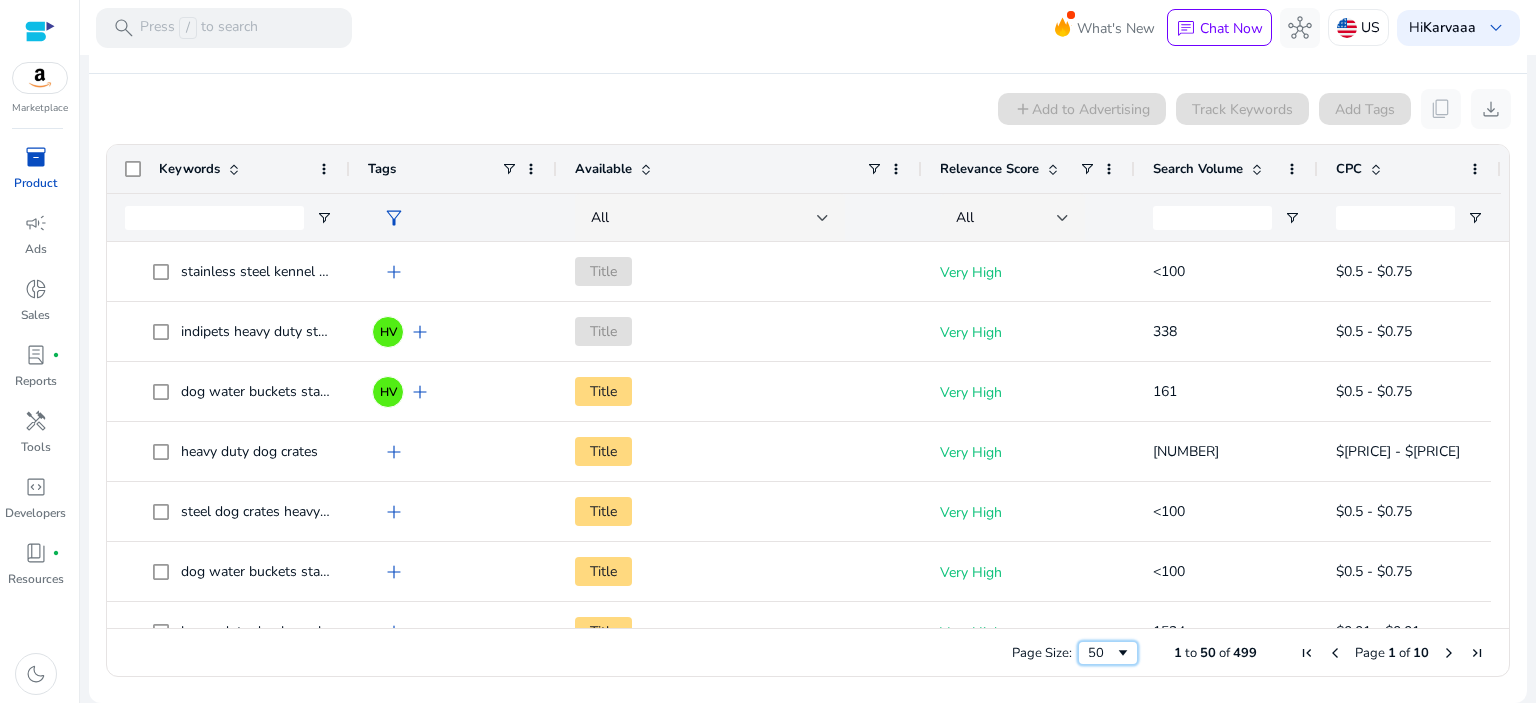 click on "50" at bounding box center [1101, 653] 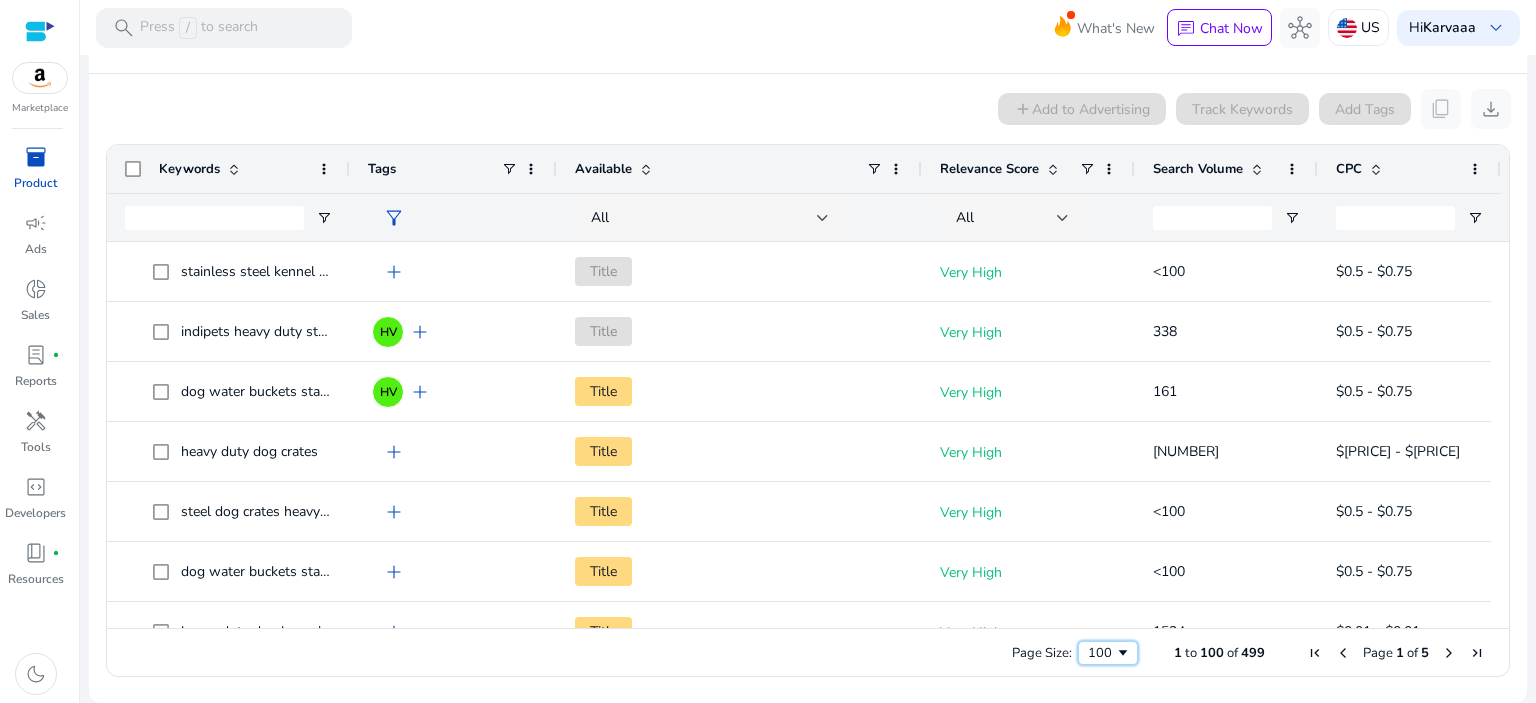 click on "100" at bounding box center (1101, 653) 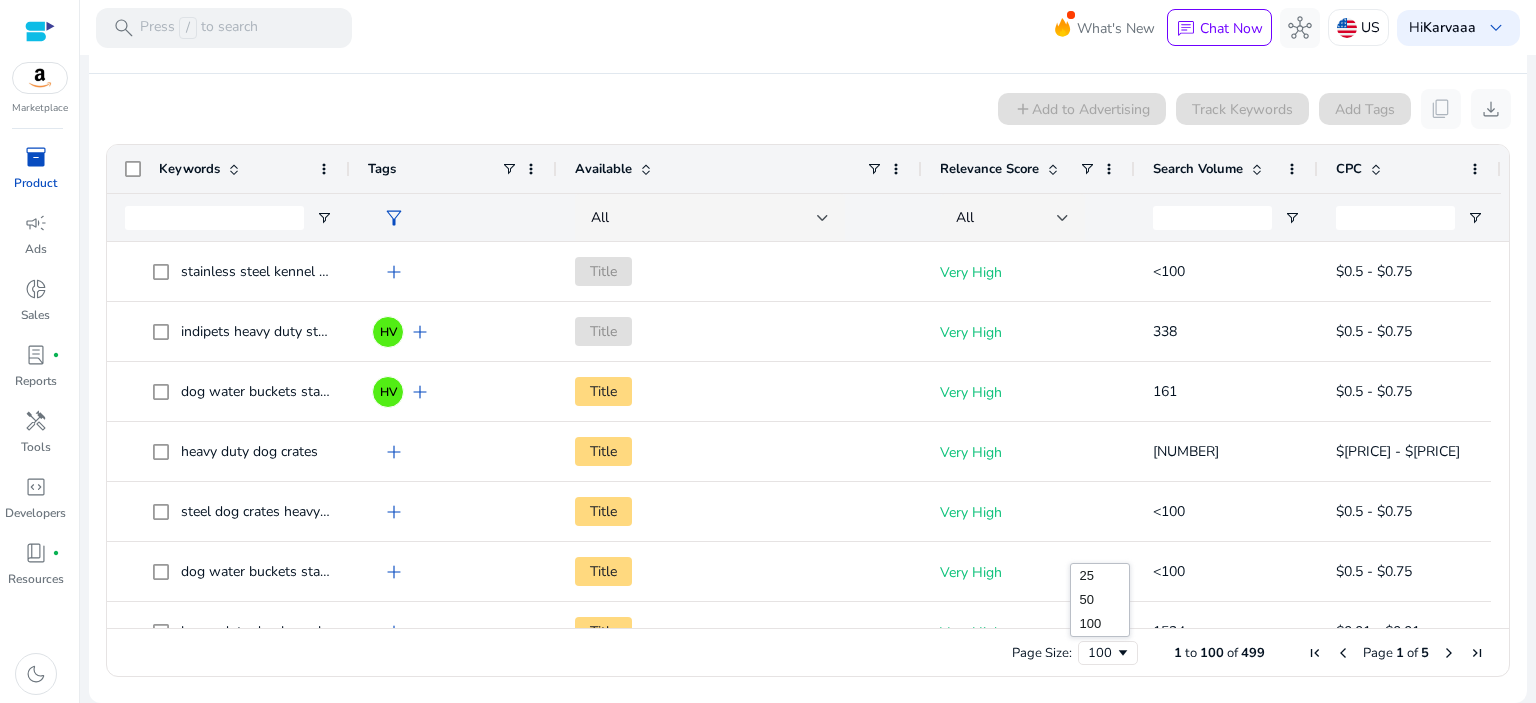 click on "Page Size:
[NUMBER]
[NUMBER]
to
[NUMBER]
of
[NUMBER]
Page
[NUMBER]
of
[NUMBER]" at bounding box center (808, 652) 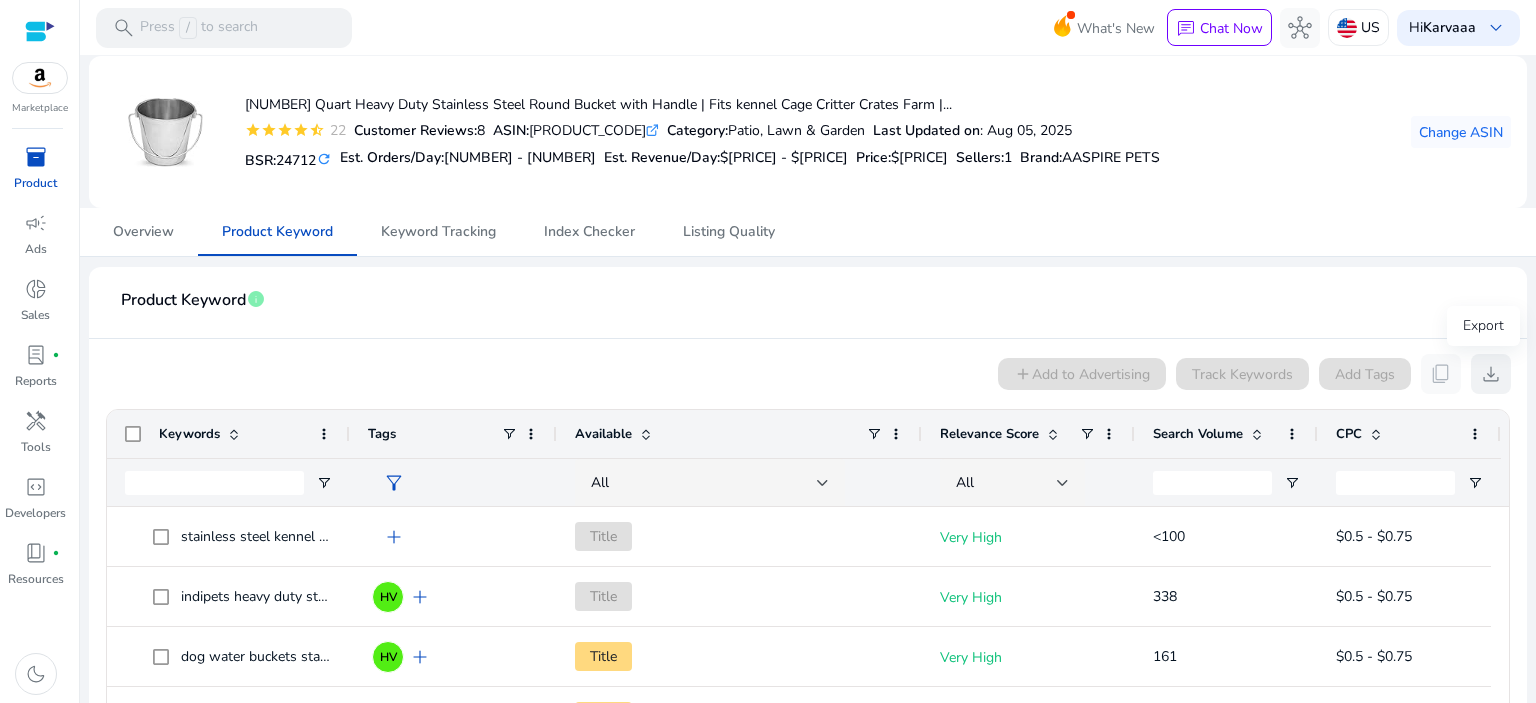 click on "download" 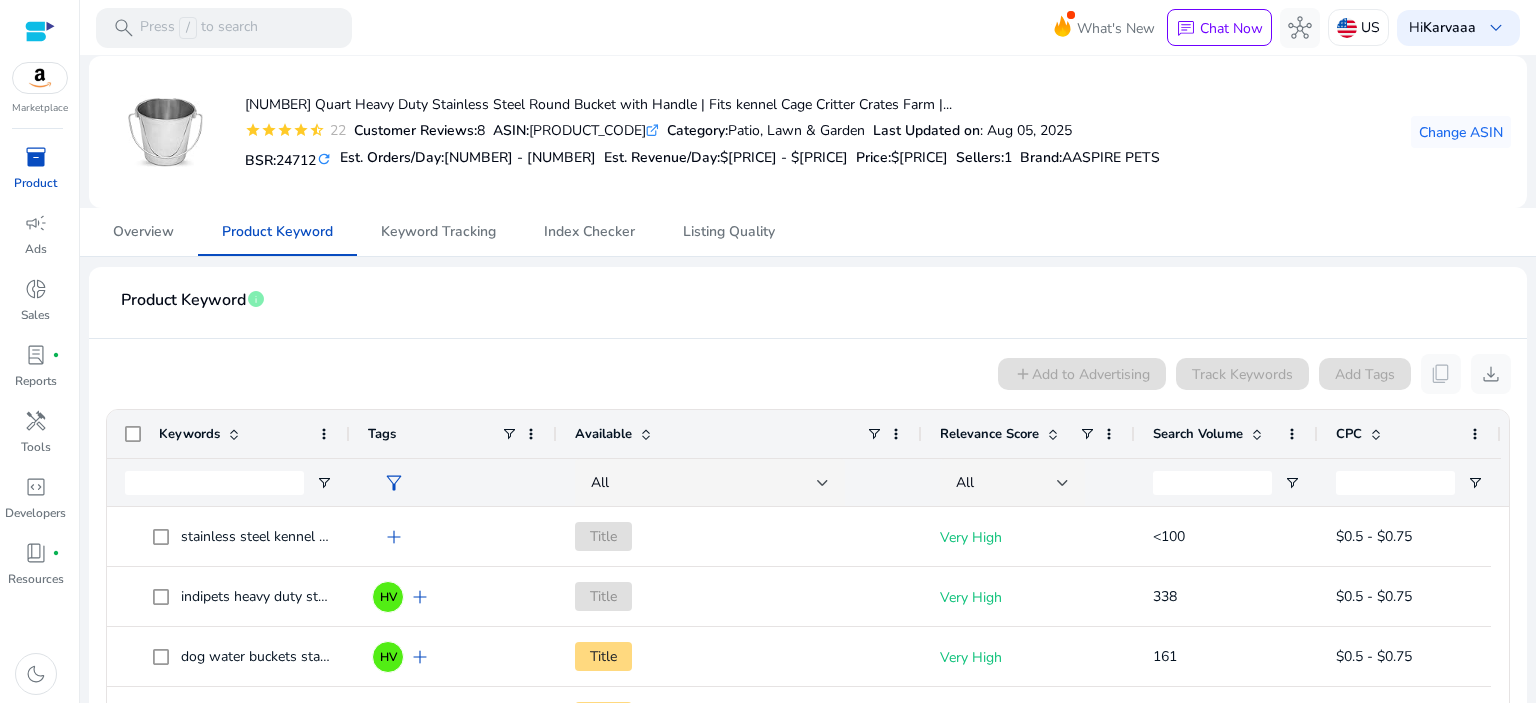 click on "Overview   Product Keyword   Keyword Tracking   Index Checker   Listing Quality" 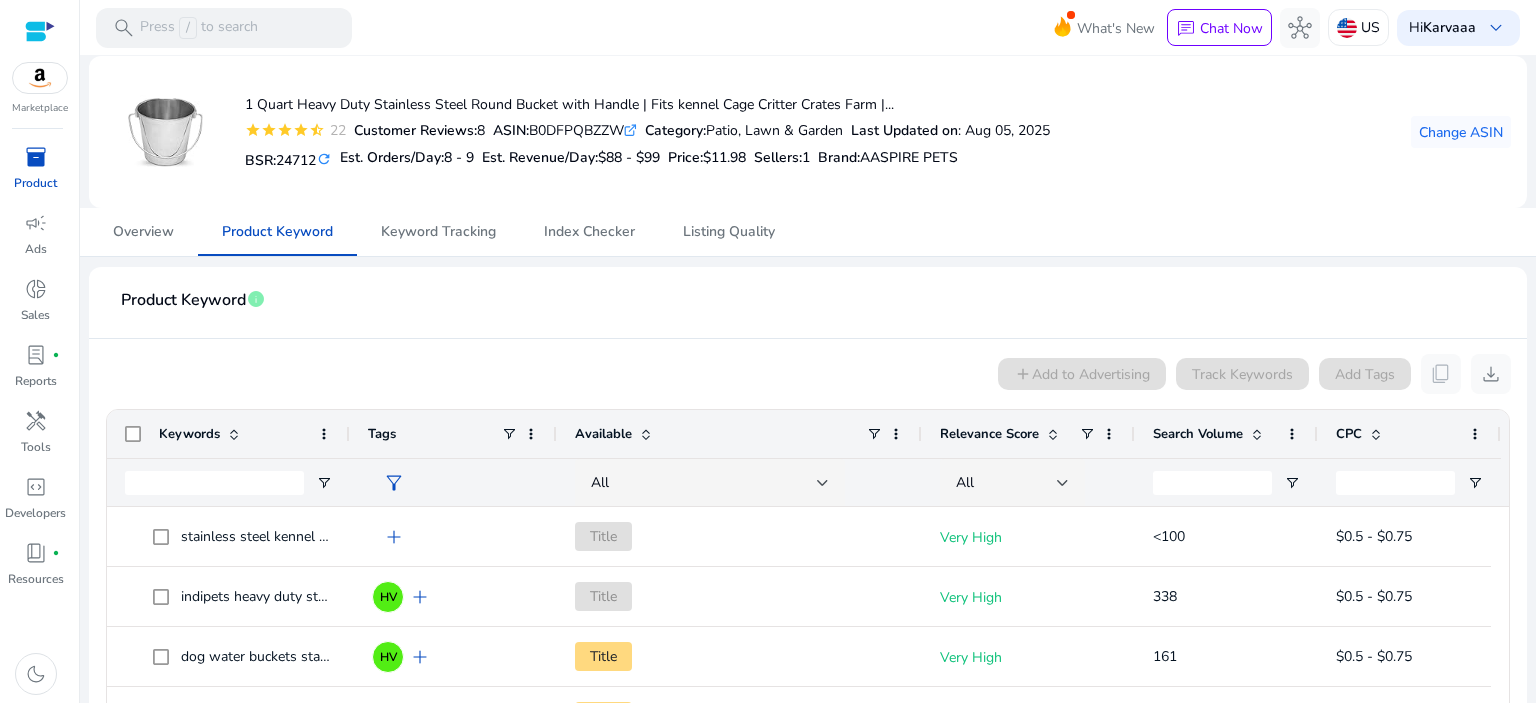 scroll, scrollTop: 0, scrollLeft: 0, axis: both 